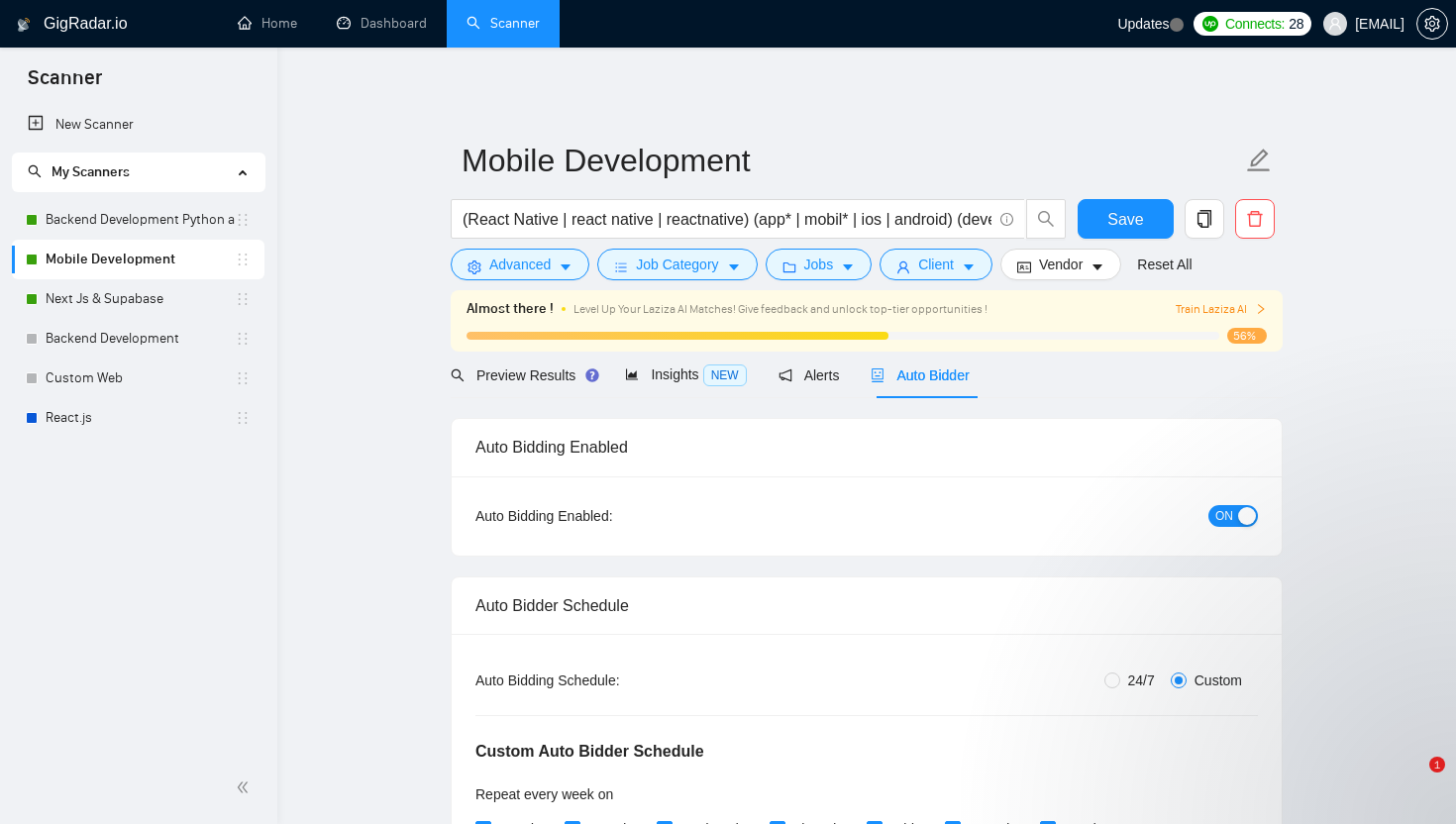 scroll, scrollTop: 0, scrollLeft: 0, axis: both 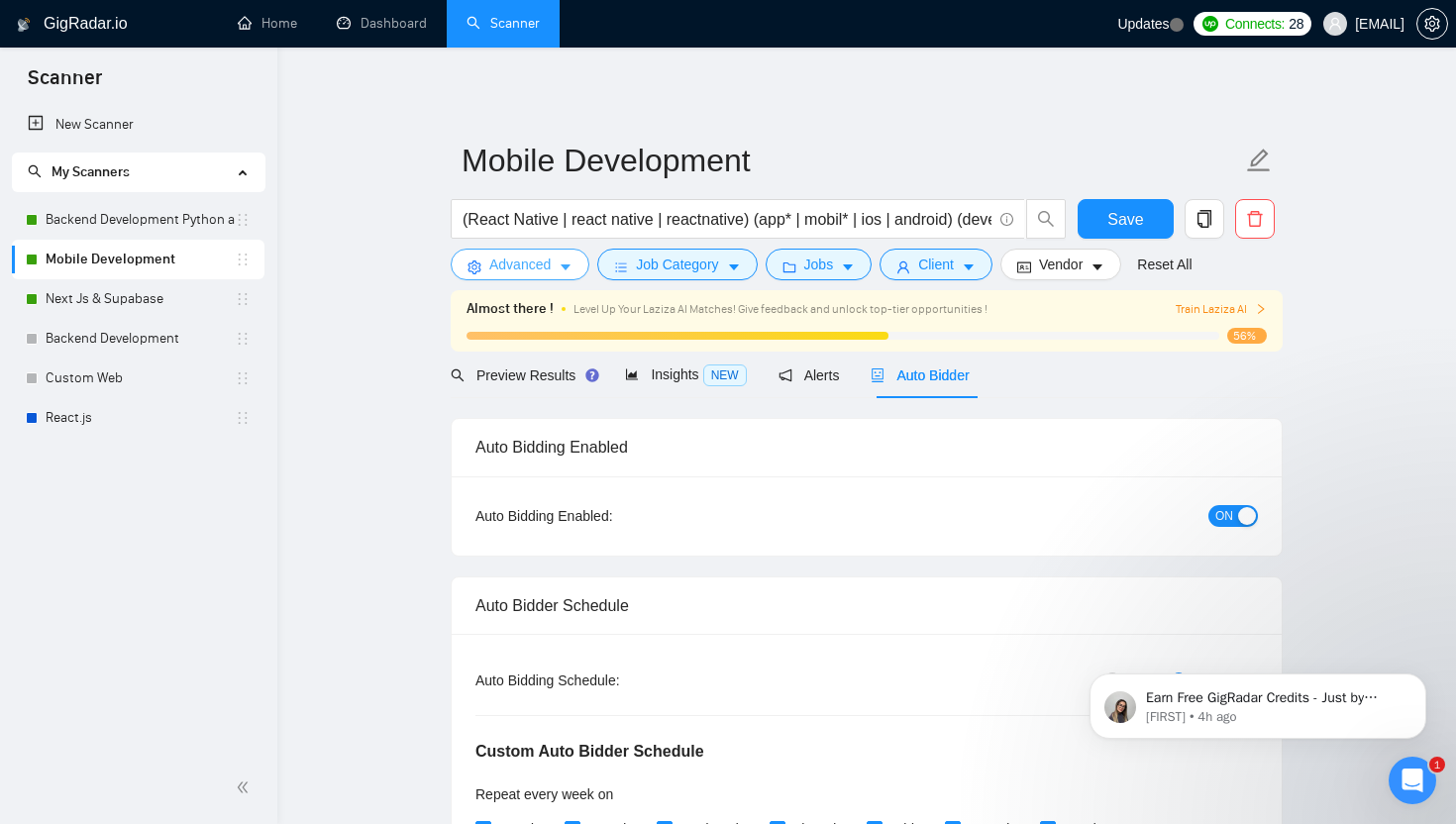 click on "Advanced" at bounding box center [520, 264] 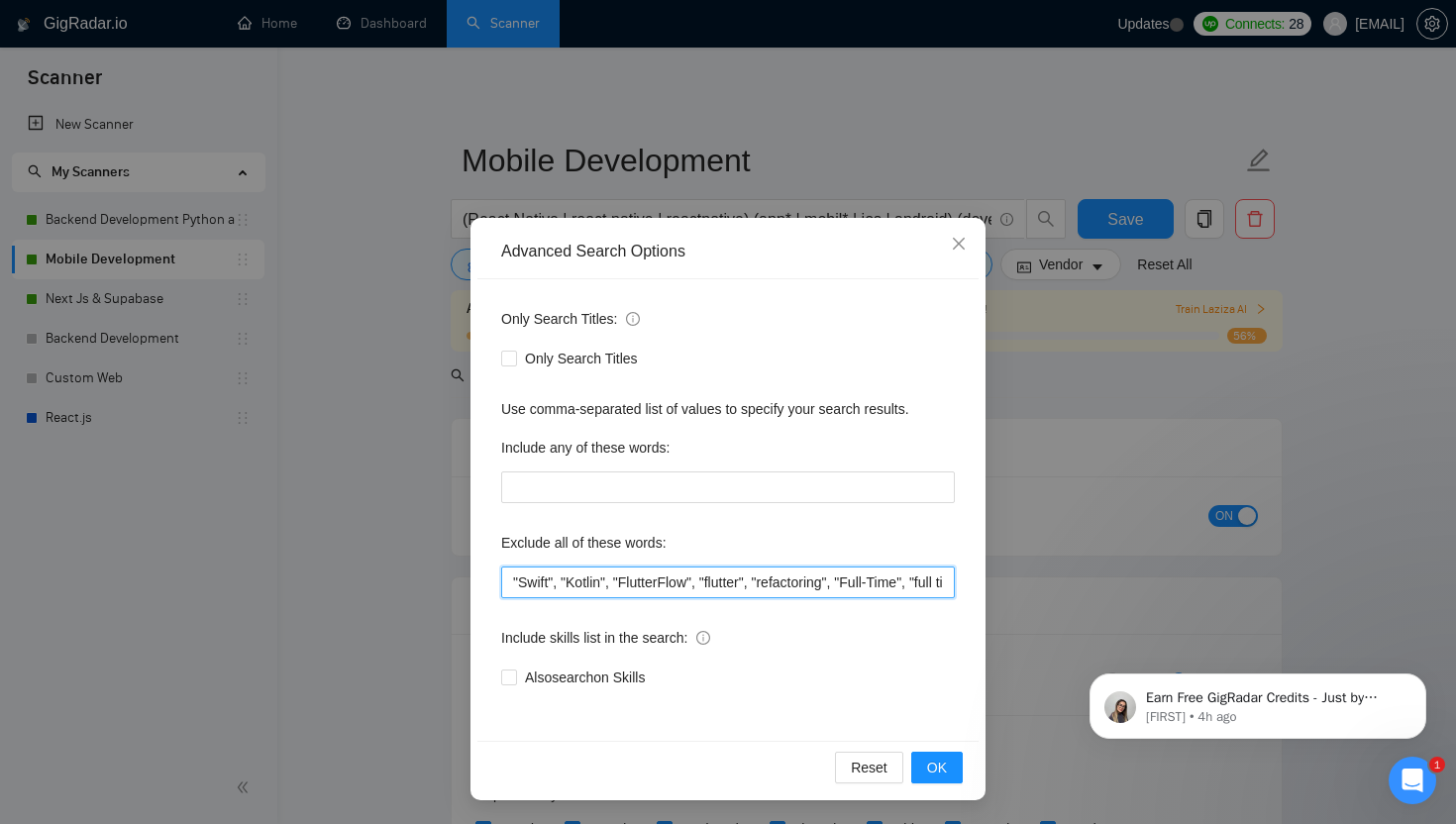 click on ""Swift", "Kotlin", "FlutterFlow", "flutter", "refactoring", "Full-Time", "full time" , "this job is not open to teams", "this job is not open to agency", "this job is not open to companies", "NO AGENCY", "Freelancers Only", "NOT AGENCY", "no agency", "no agencies", "individual only", "freelancers only", "No Agencies!", "independent contractors only", "***Freelancers Only," "/Freelancers Only", ".Freelancers Only", ",Freelancers Only.", "Smart Contracts", "smart contracts", "Smart contract", "on-site", "on site"" at bounding box center [728, 582] 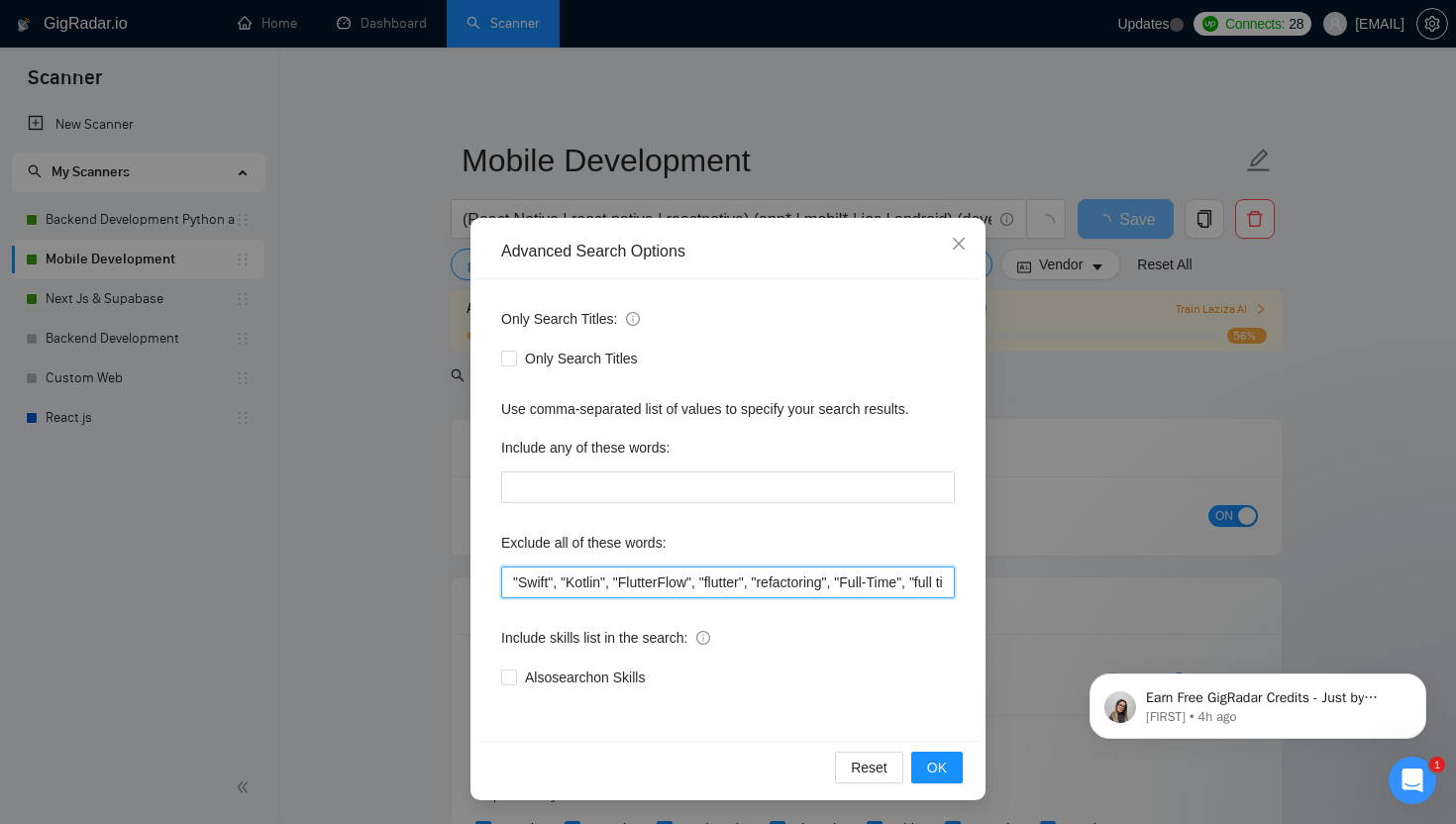 type on ""Swift", "Kotlin", "FlutterFlow", "flutter", "refactoring", "Full-Time", "full time" , "this job is not open to teams", "this job is not open to agency", "this job is not open to companies", "NO AGENCY", "Freelancers Only", "NOT AGENCY", "no agency", "no agencies", "individual only", "freelancers only", "No Agencies!", "independent contractors only", "***Freelancers Only," "/Freelancers Only", ".Freelancers Only", ",Freelancers Only.", "Smart Contracts", "smart contracts", "Smart contract", "on-site", "on site"" 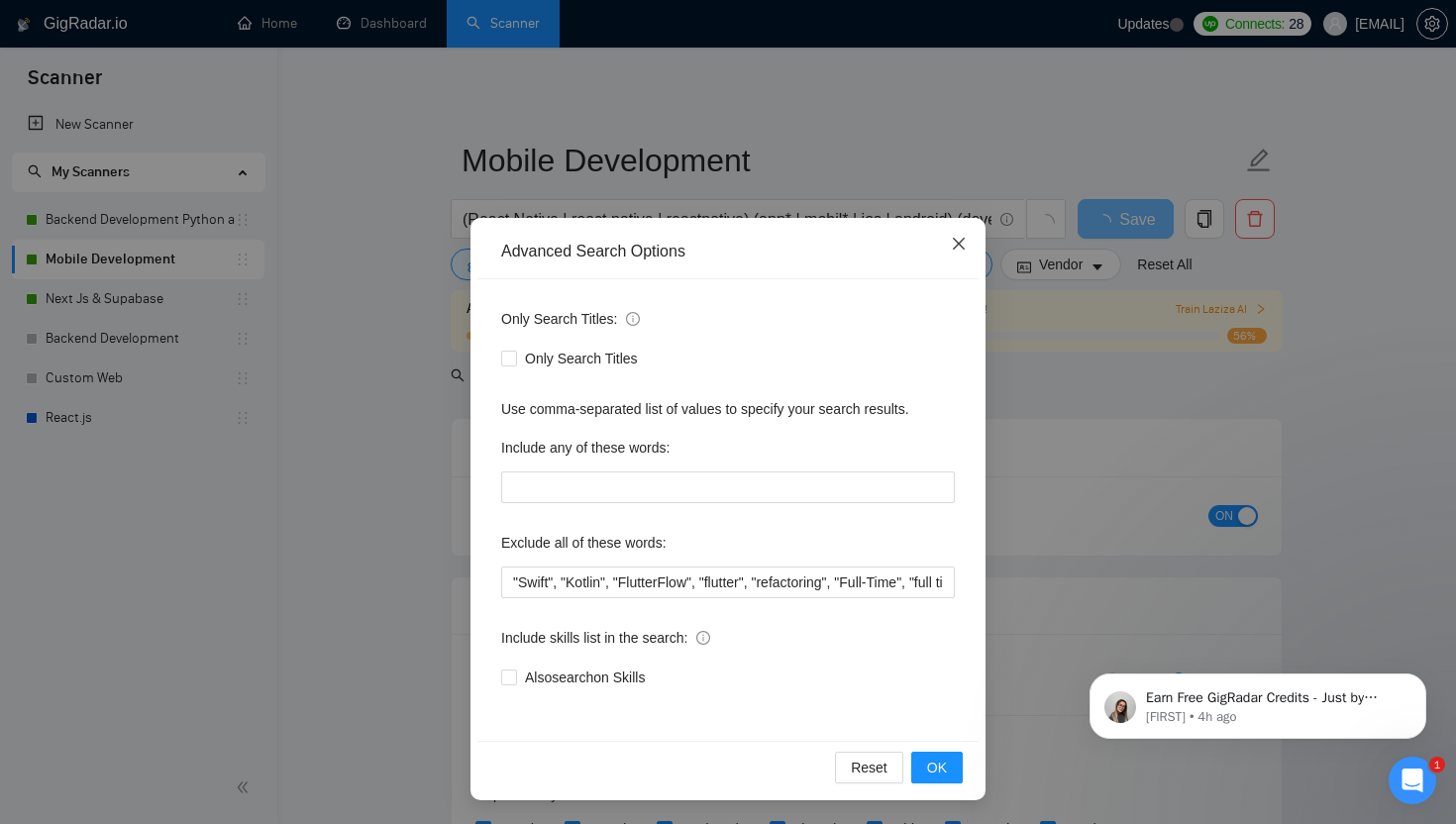 click 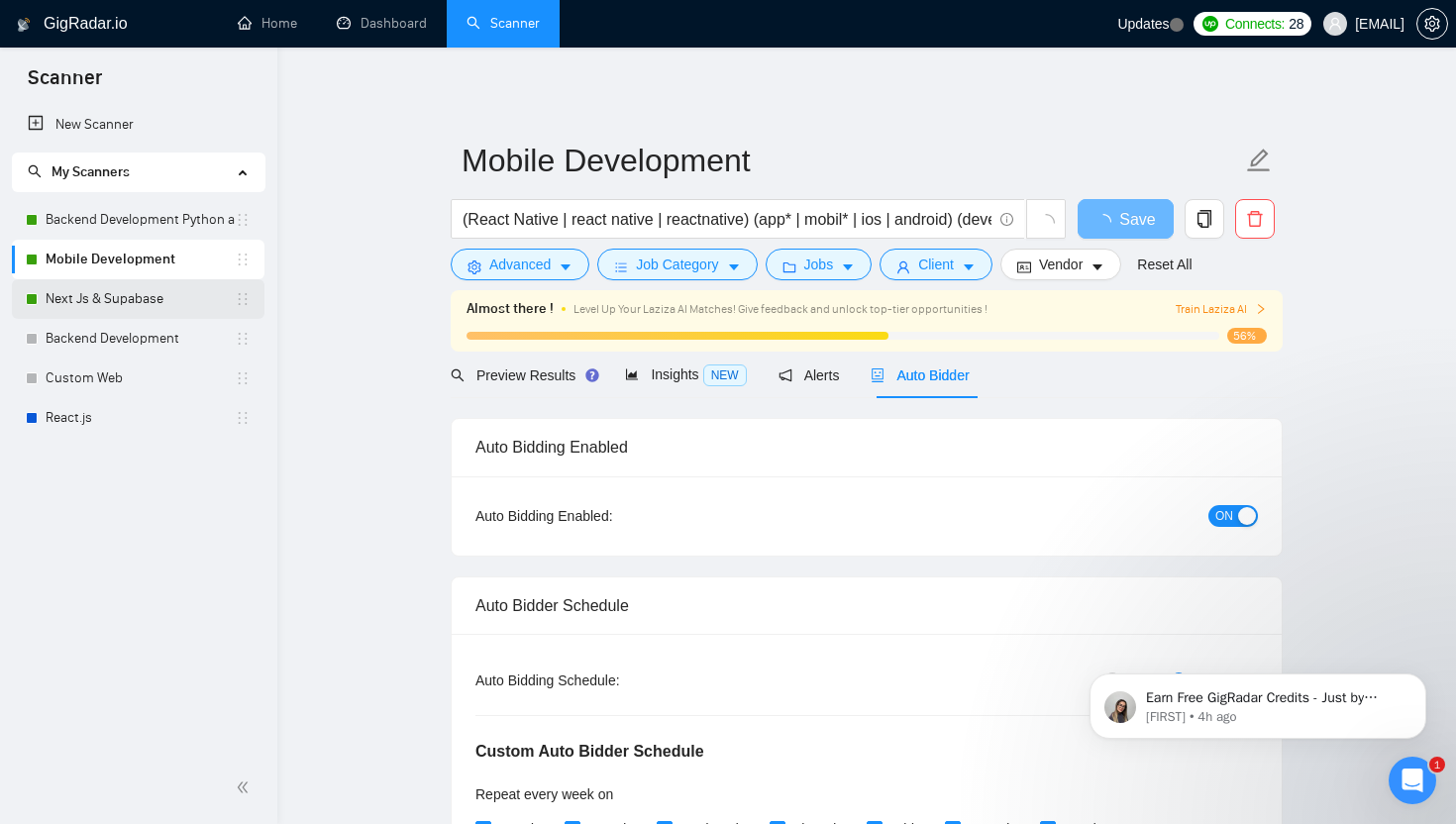 click on "Next Js & Supabase" at bounding box center (140, 299) 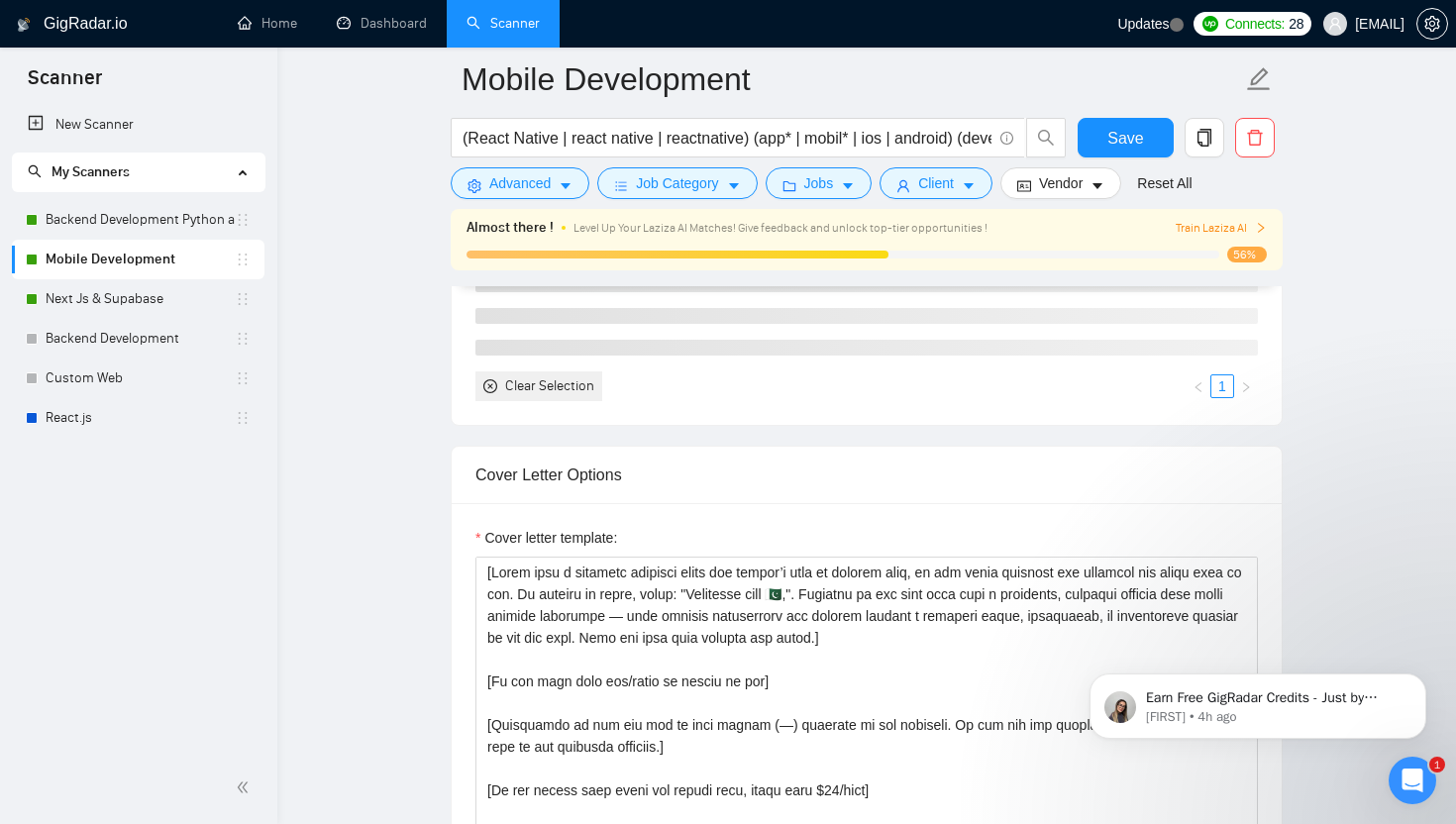 scroll, scrollTop: 2119, scrollLeft: 0, axis: vertical 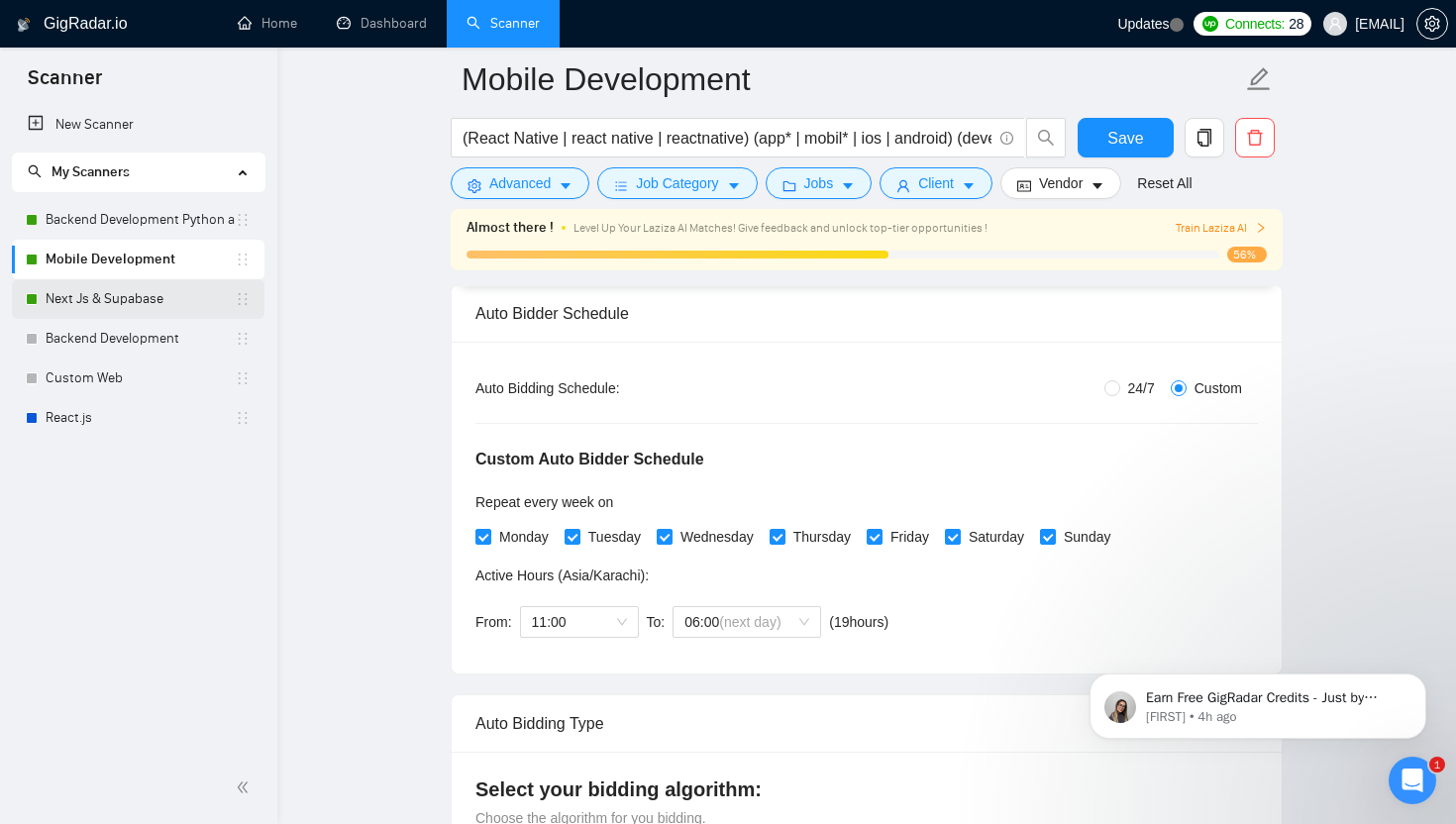 click on "Next Js & Supabase" at bounding box center (140, 299) 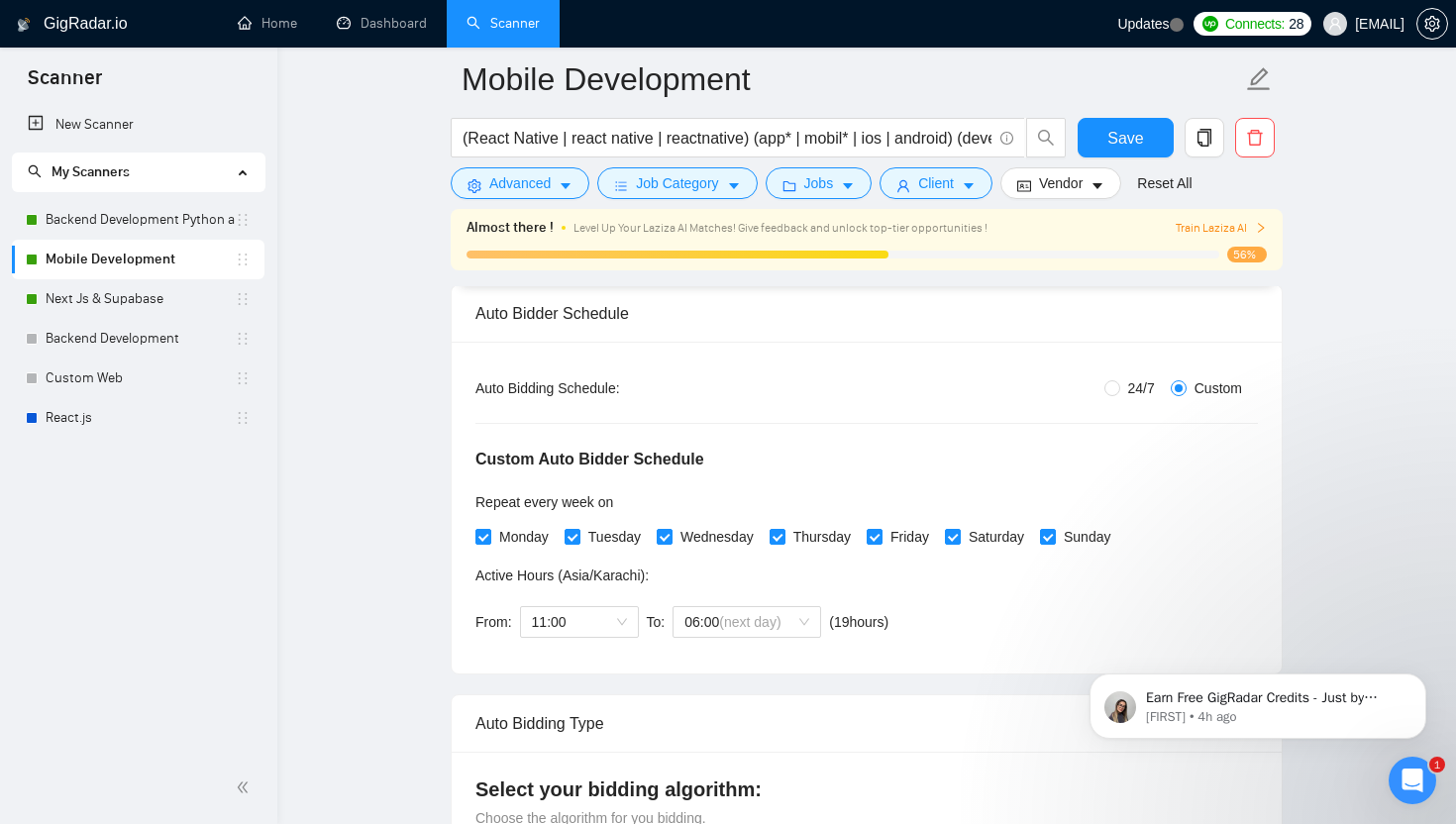 click on "Mobile Development (React Native | react native | reactnative) (app* | mobil* | ios | android) (develop* | build* | creat*) Save Advanced   Job Category   Jobs   Client   Vendor   Reset All" at bounding box center (867, 128) 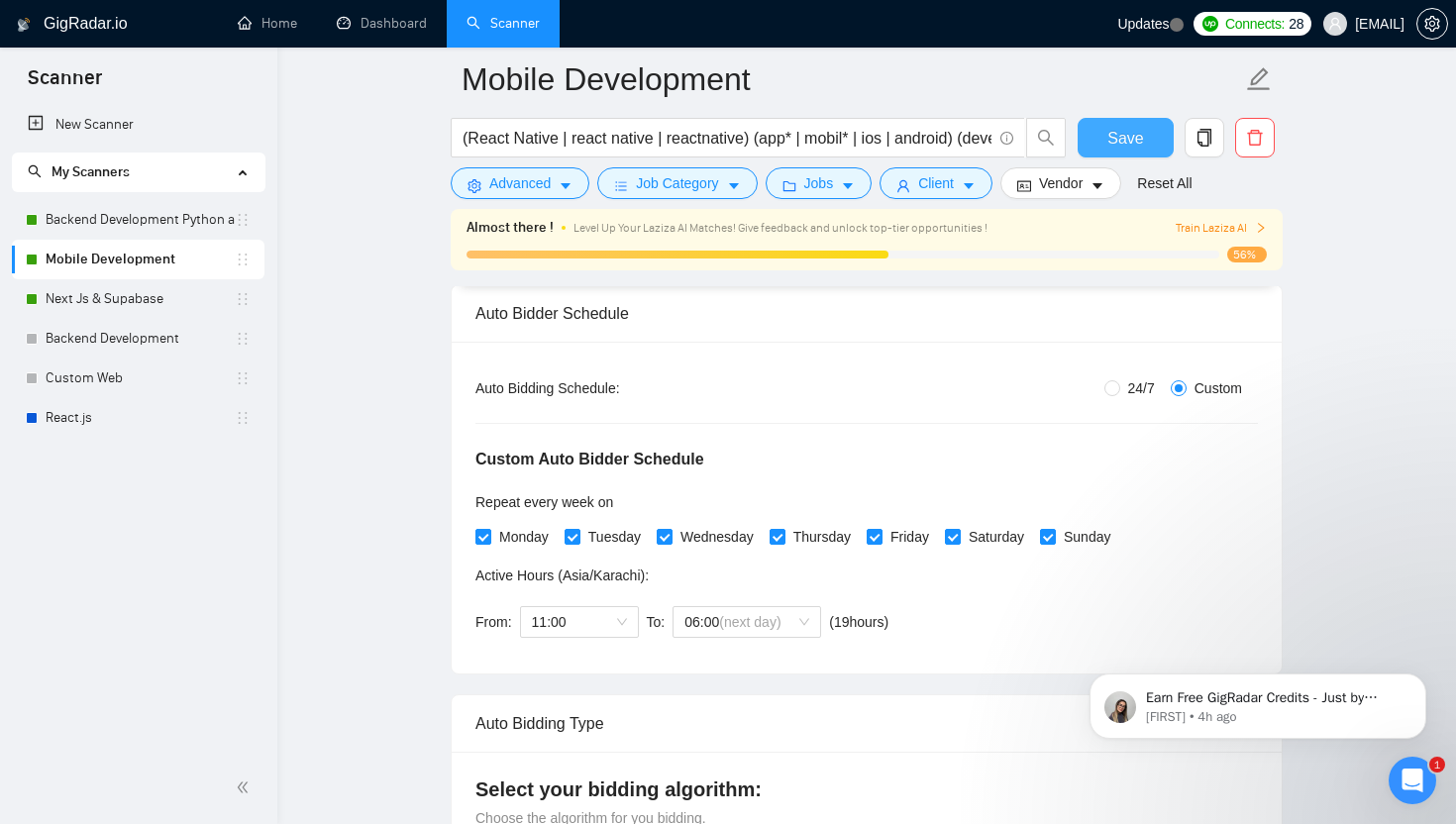 click on "Save" at bounding box center [1125, 138] 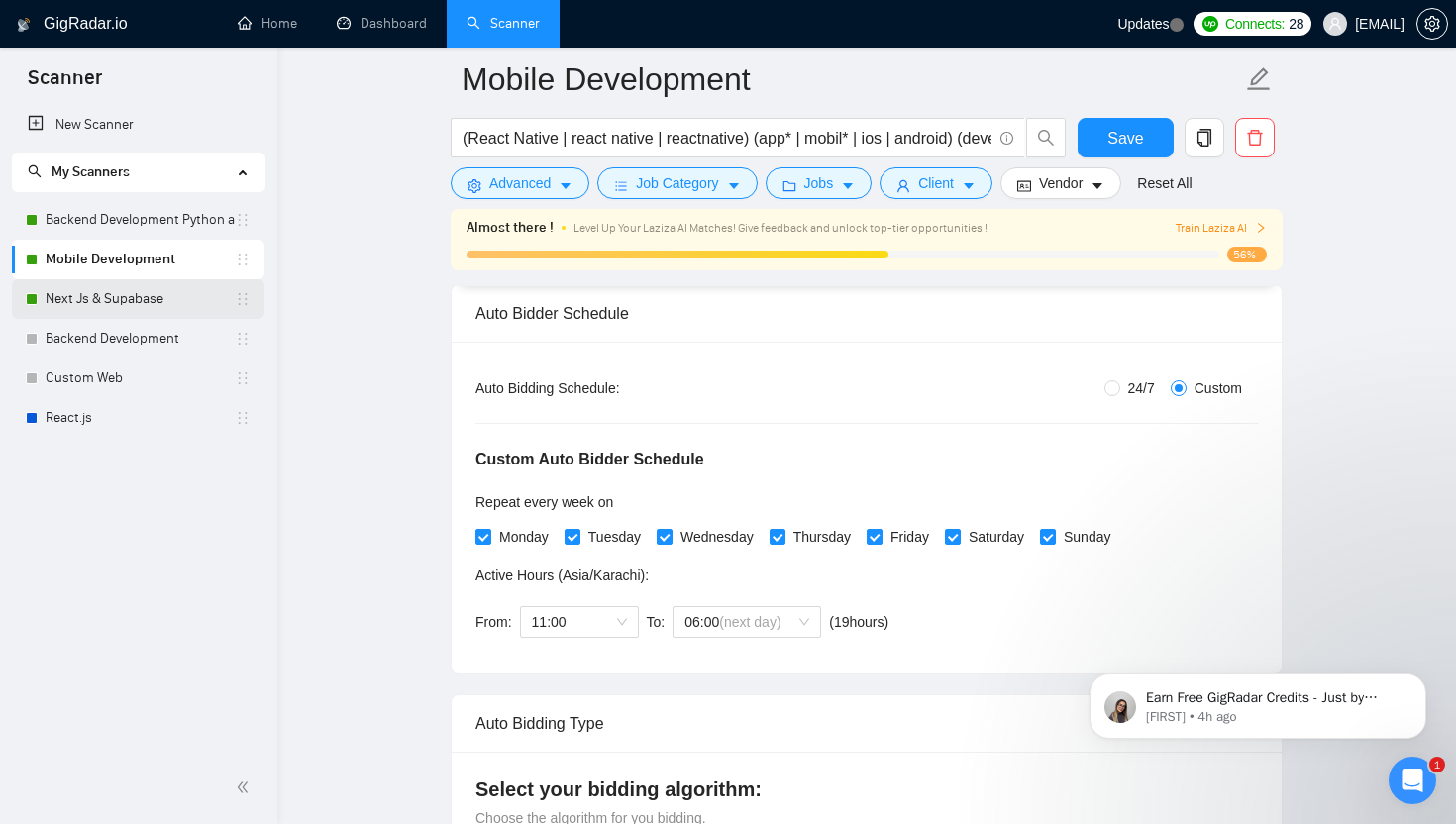 click on "Next Js & Supabase" at bounding box center (140, 299) 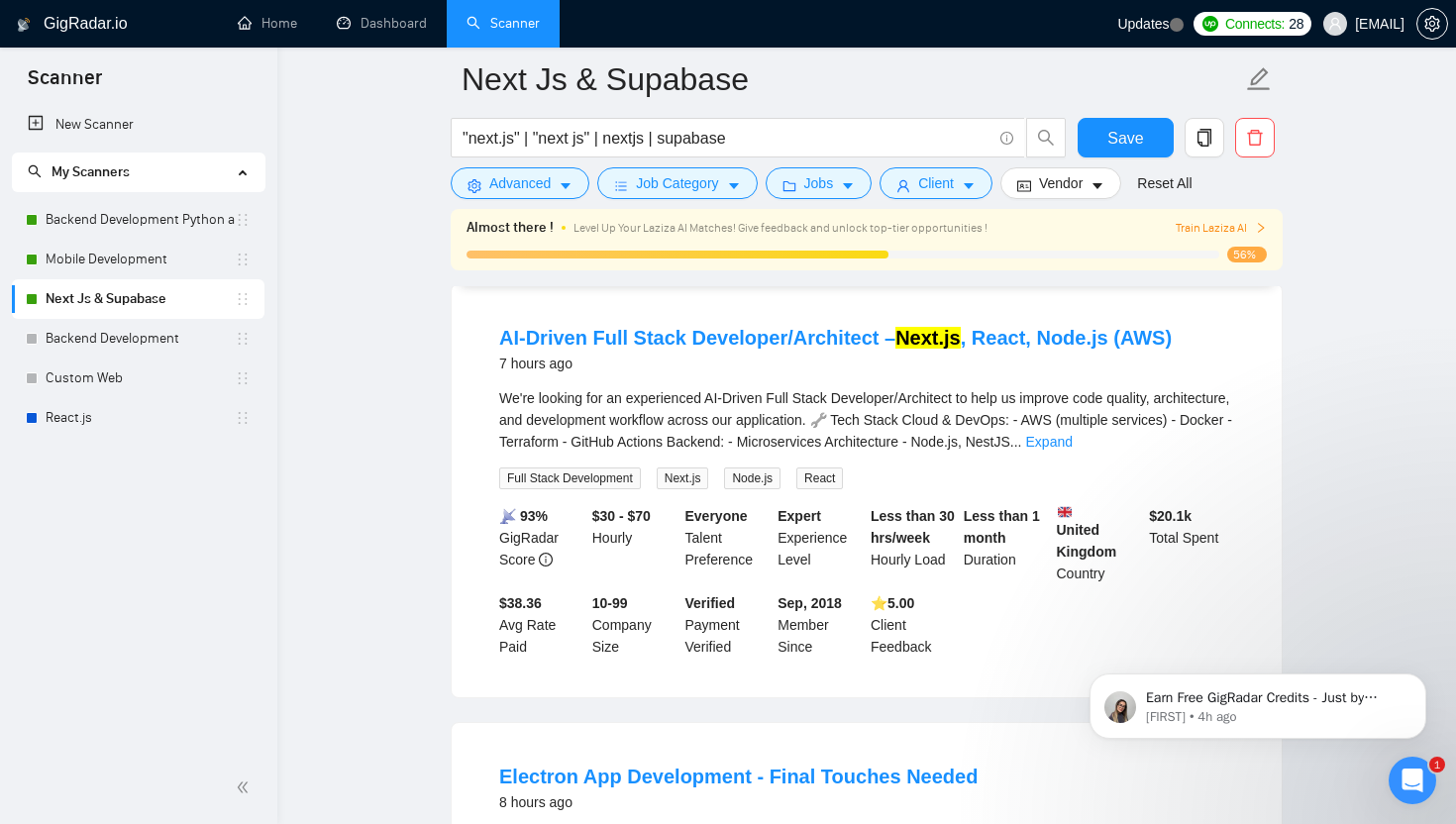 scroll, scrollTop: 0, scrollLeft: 0, axis: both 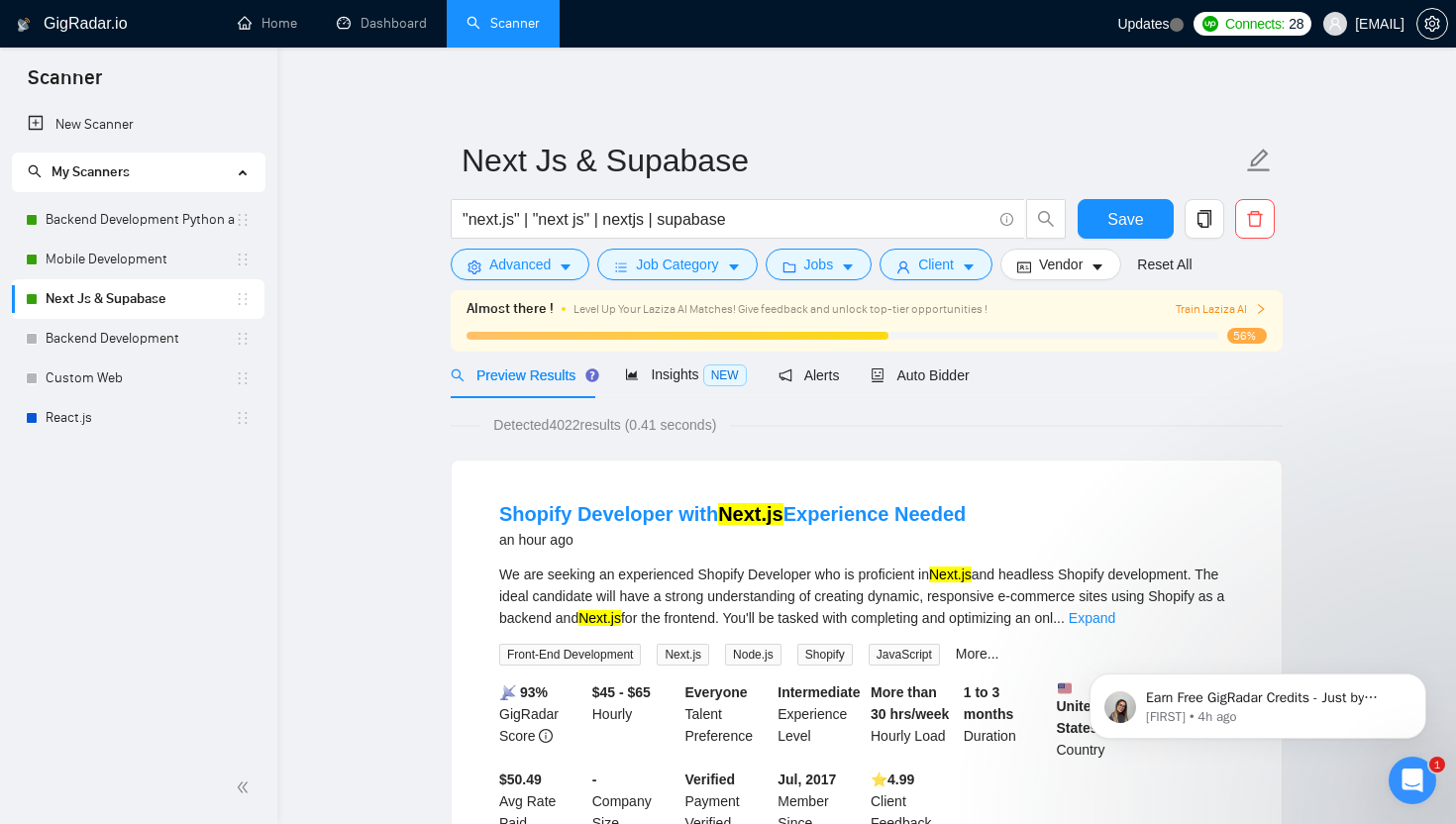 click on "Detected   [NUMBER]  results   ([NUMBER] seconds) Shopify Developer with  Next.js  Experience Needed an hour ago We are seeking an experienced Shopify Developer who is proficient in  Next.js  and headless Shopify development. The ideal candidate will have a strong understanding of creating dynamic, responsive e-commerce sites using Shopify as a backend and  Next.js  for the frontend. You'll be tasked with completing and optimizing an onl ... Expand Front-End Development Next.js Node.js Shopify JavaScript More... 📡   [NUMBER]% GigRadar Score   $[NUMBER] - $[NUMBER] Hourly Everyone Talent Preference Intermediate Experience Level More than [NUMBER] hrs/week Hourly Load [NUMBER] to [NUMBER] months Duration   United States Country $ [NUMBER]k Total Spent $[NUMBER] Avg Rate Paid - Company Size Verified Payment Verified [DATE], [YEAR] Member Since ⭐️  [NUMBER] Client Feedback Help with vibe coded website [NUMBER] hours ago ... Expand Full Stack Development Netlify HTML CSS JavaScript More... 📡   [NUMBER]% GigRadar Score   $[NUMBER] - $[NUMBER] Hourly Everyone Talent Preference Expert   USA" at bounding box center (867, 2596) 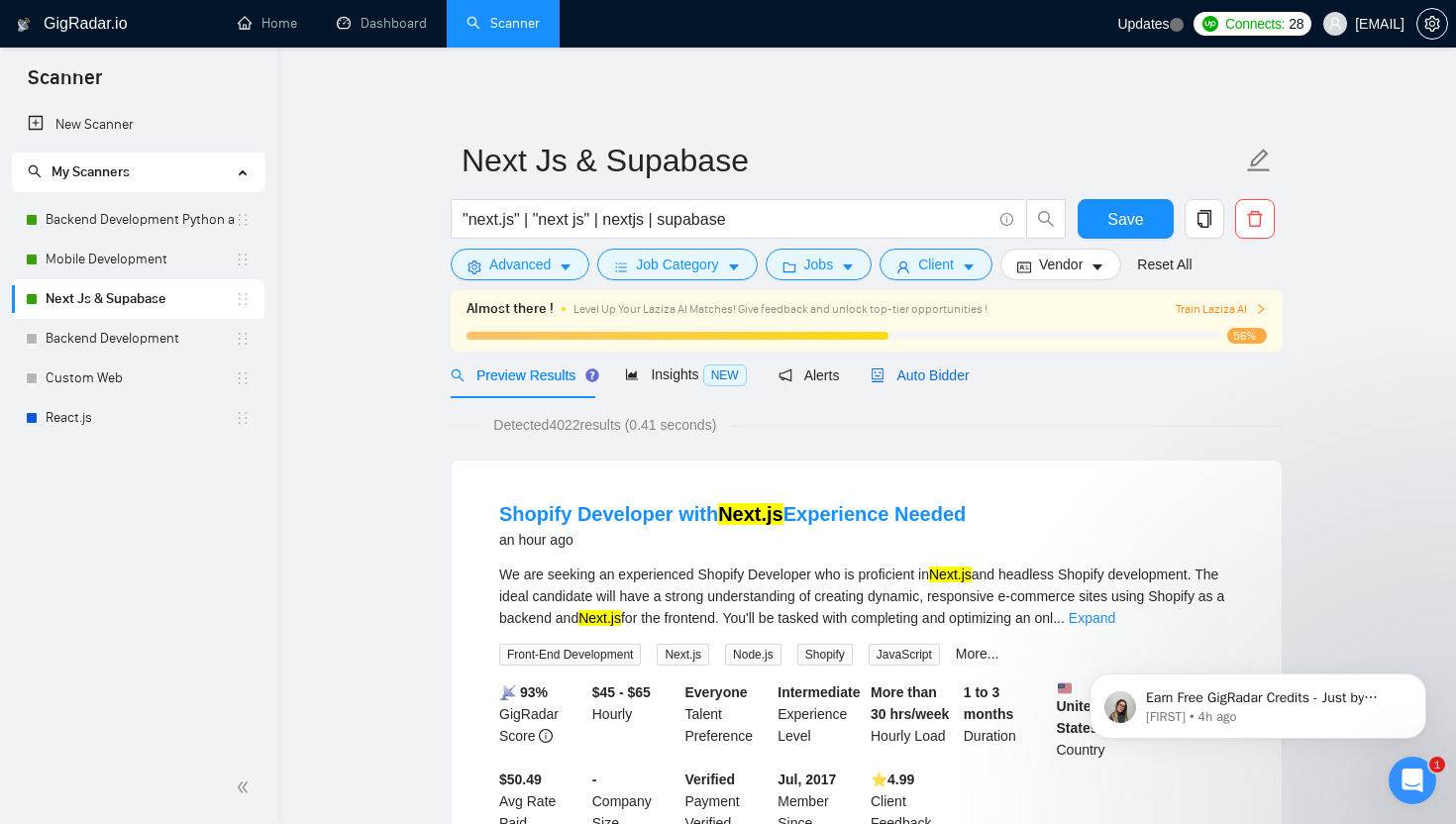click on "Auto Bidder" at bounding box center [919, 375] 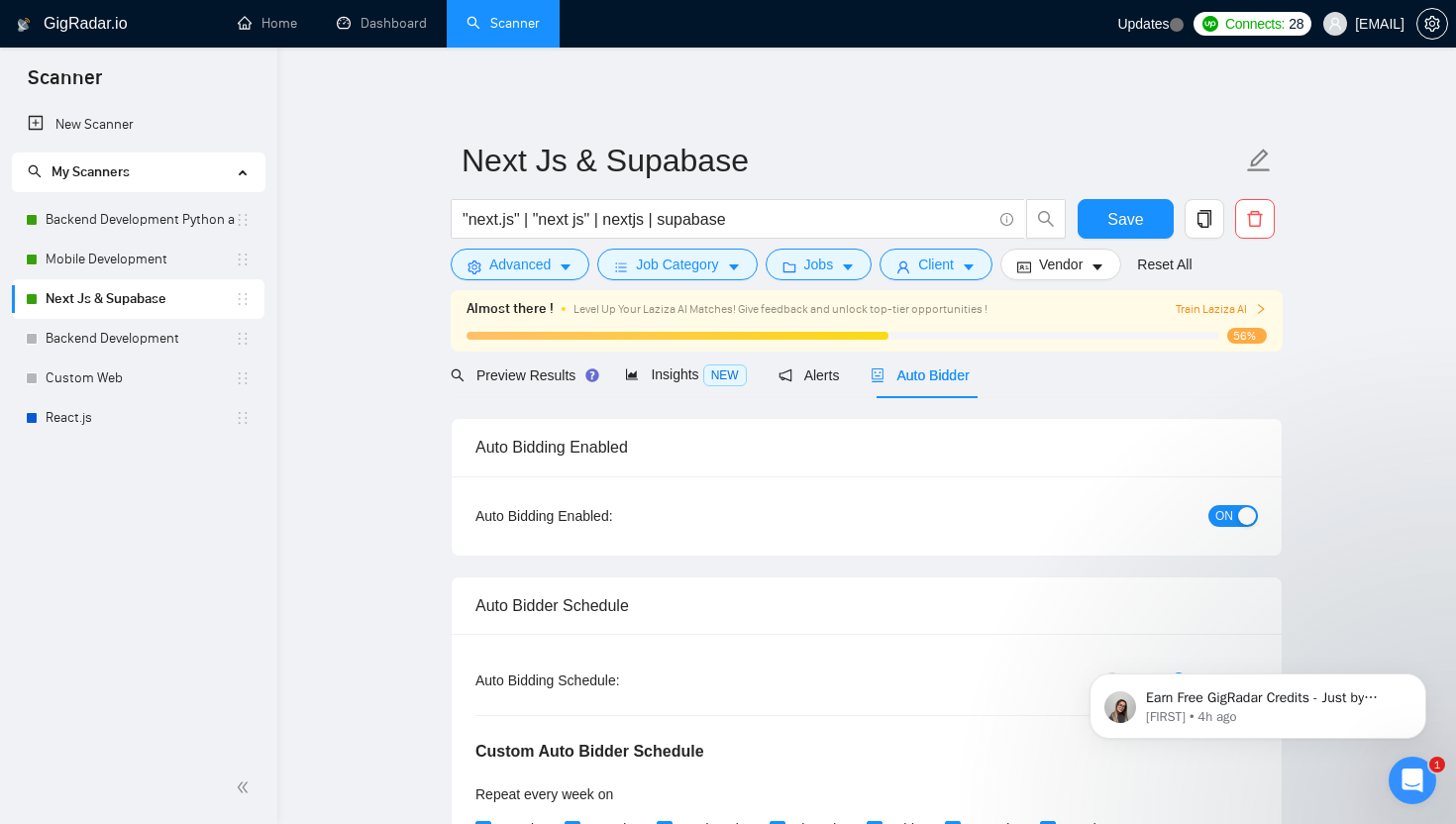 type 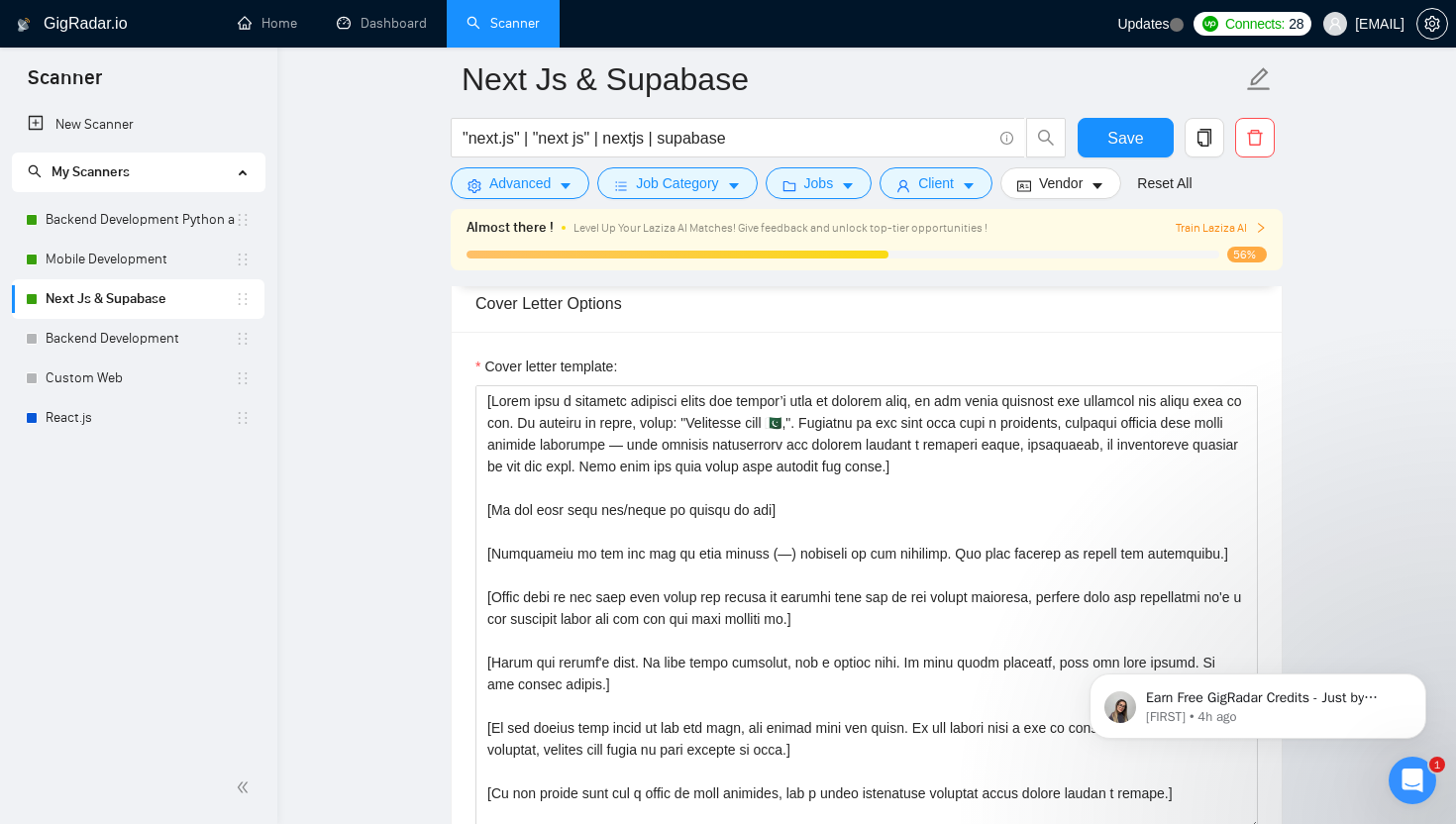 scroll, scrollTop: 2543, scrollLeft: 0, axis: vertical 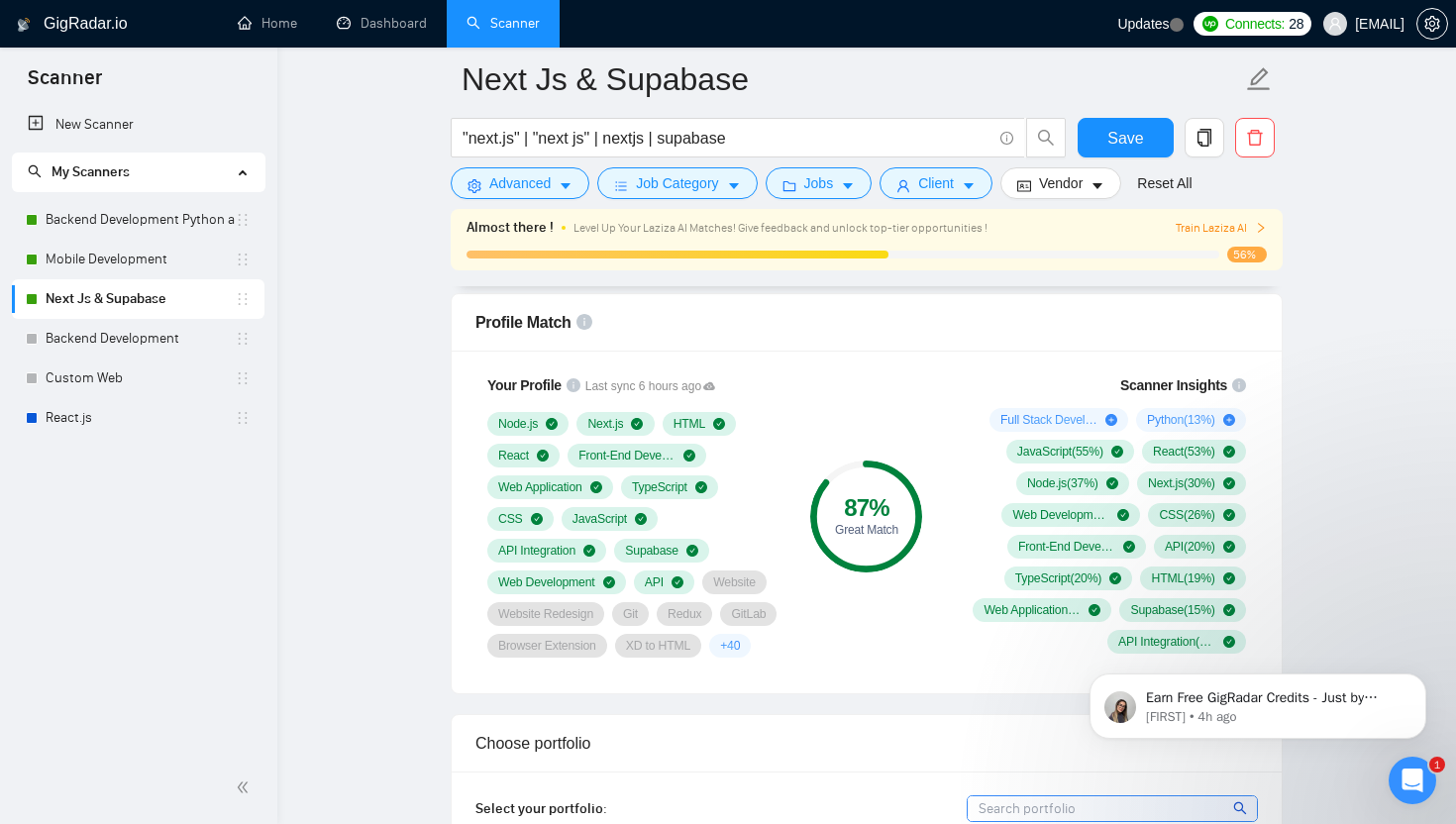 click on "Next Js & Supabase next.js | next js | nextjs | supabase Save Advanced   Job Category   Jobs   Client   Vendor   Reset All Almost there ! Level Up Your Laziza AI Matches! Give feedback and unlock top-tier opportunities ! Train Laziza AI 56% Preview Results Insights NEW Alerts Auto Bidder Auto Bidding Enabled Auto Bidding Enabled: ON Auto Bidder Schedule Auto Bidding Type: Automated (recommended) Semi-automated Auto Bidding Schedule: 24/7 Custom Custom Auto Bidder Schedule Repeat every week on Monday Tuesday Wednesday Thursday Friday Saturday Sunday Active Hours ( Asia/Karachi ): From: 11:00 To: 03:00  (next day) ( 16  hours) Asia/Karachi Auto Bidding Type Select your bidding algorithm: Choose the algorithm for you bidding. The price per proposal does not include your connects expenditure. Template Bidder Works great for narrow segments and short cover letters that don't change. 0.50  credits / proposal Sardor AI 🤖 Personalise your cover letter with ai [placeholders] 1.00  credits / proposal Laziza AI" at bounding box center [867, 1611] 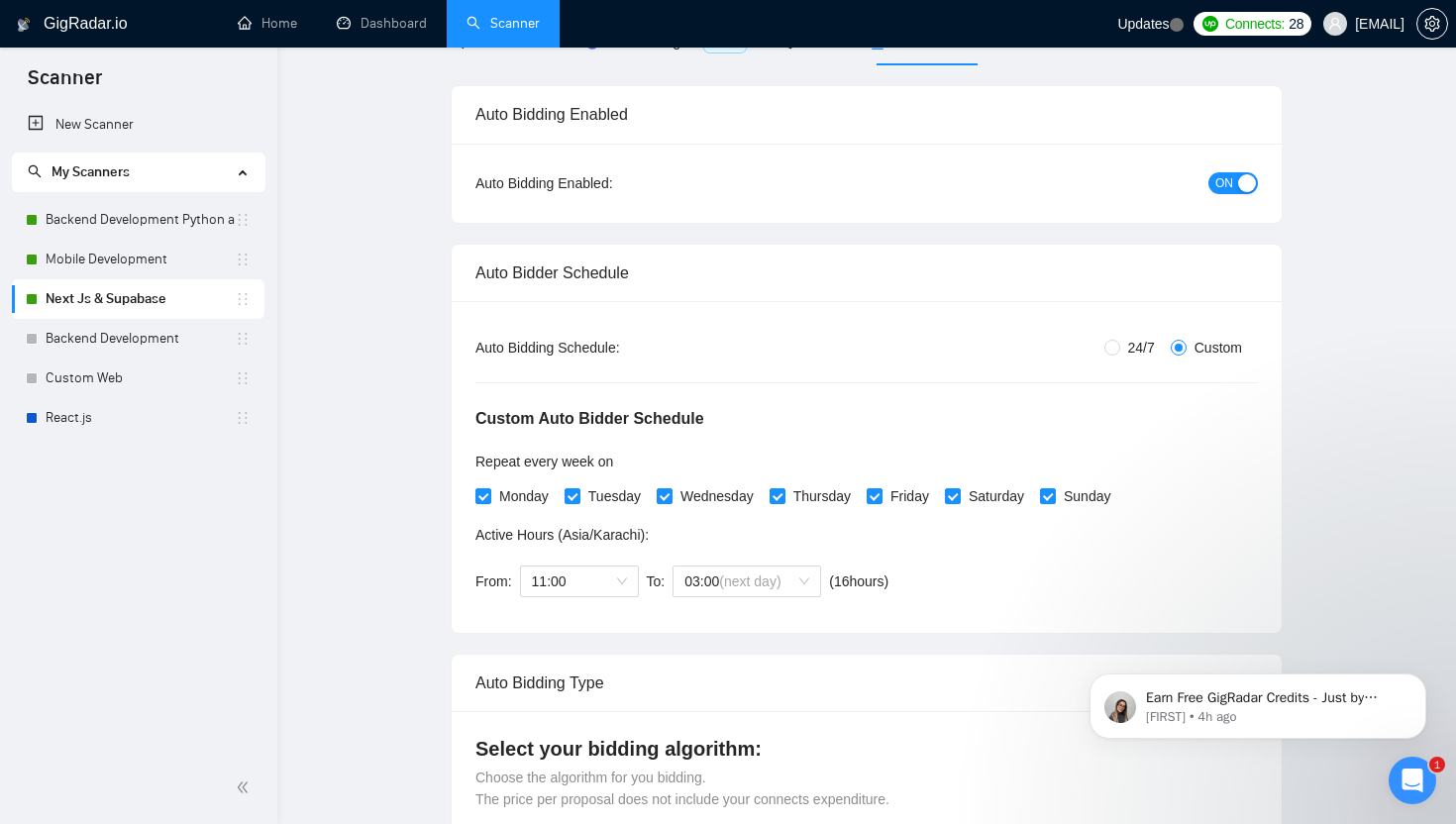 scroll, scrollTop: 0, scrollLeft: 0, axis: both 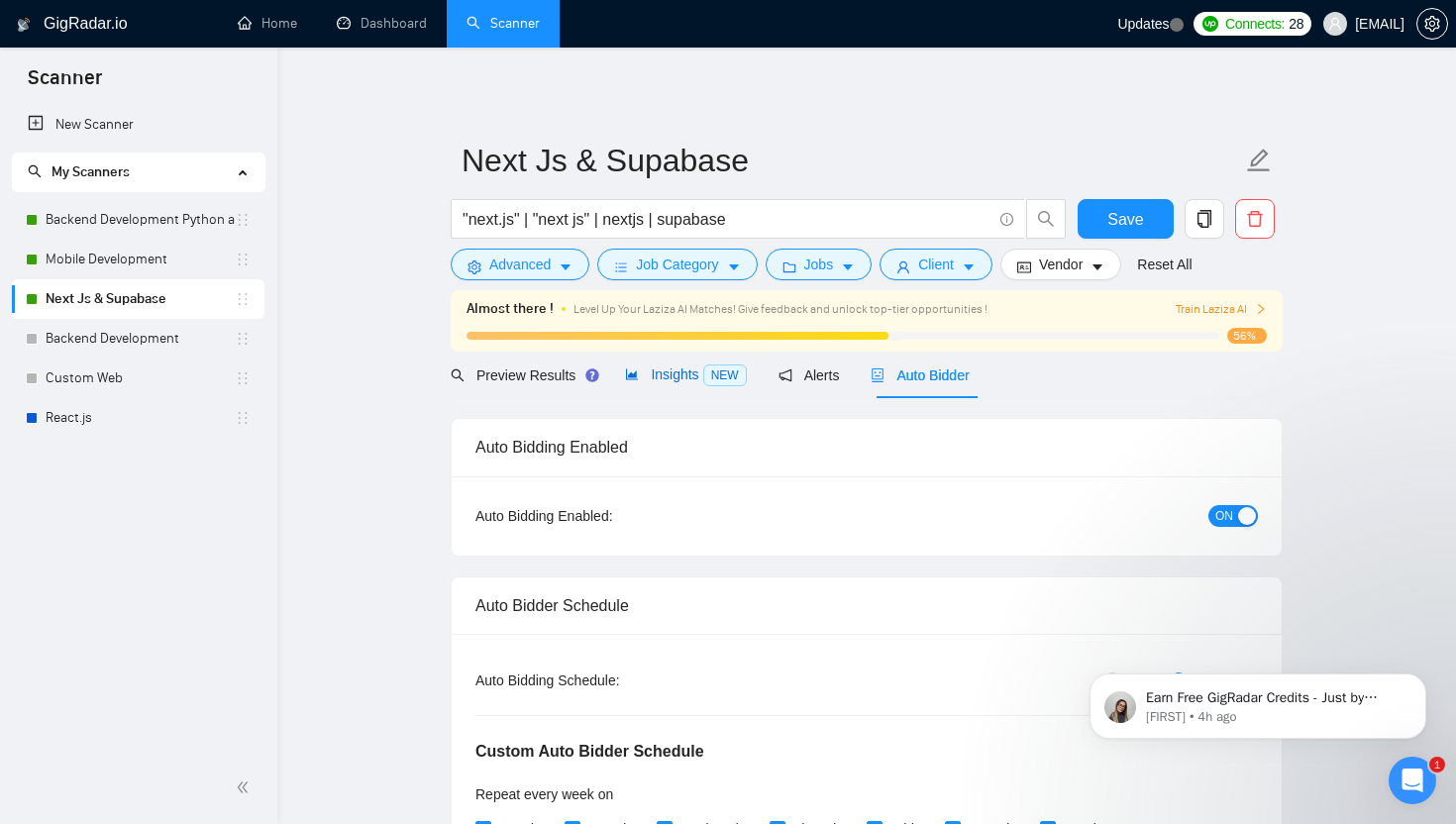 click on "Insights NEW" at bounding box center [685, 374] 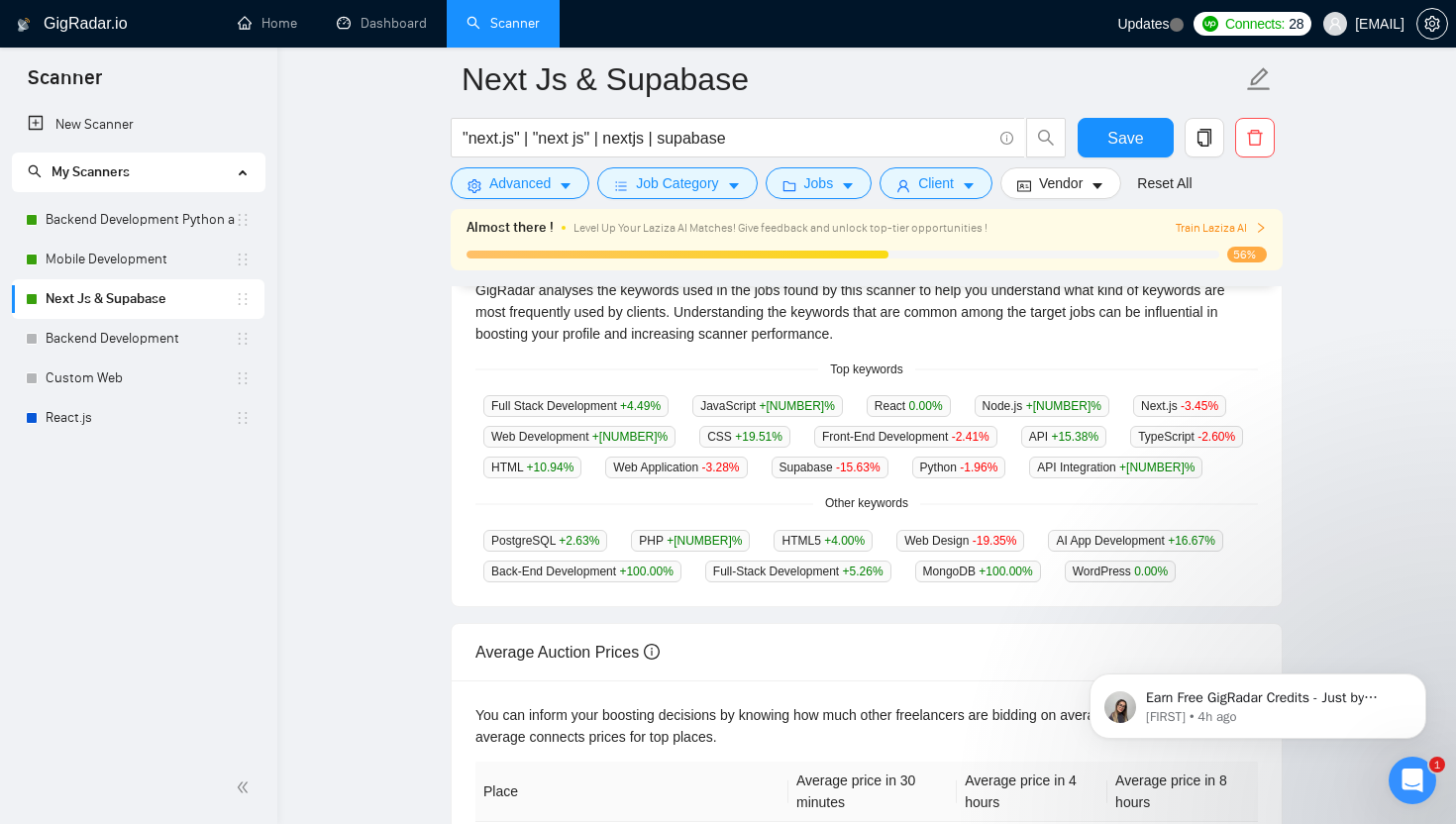 scroll, scrollTop: 0, scrollLeft: 0, axis: both 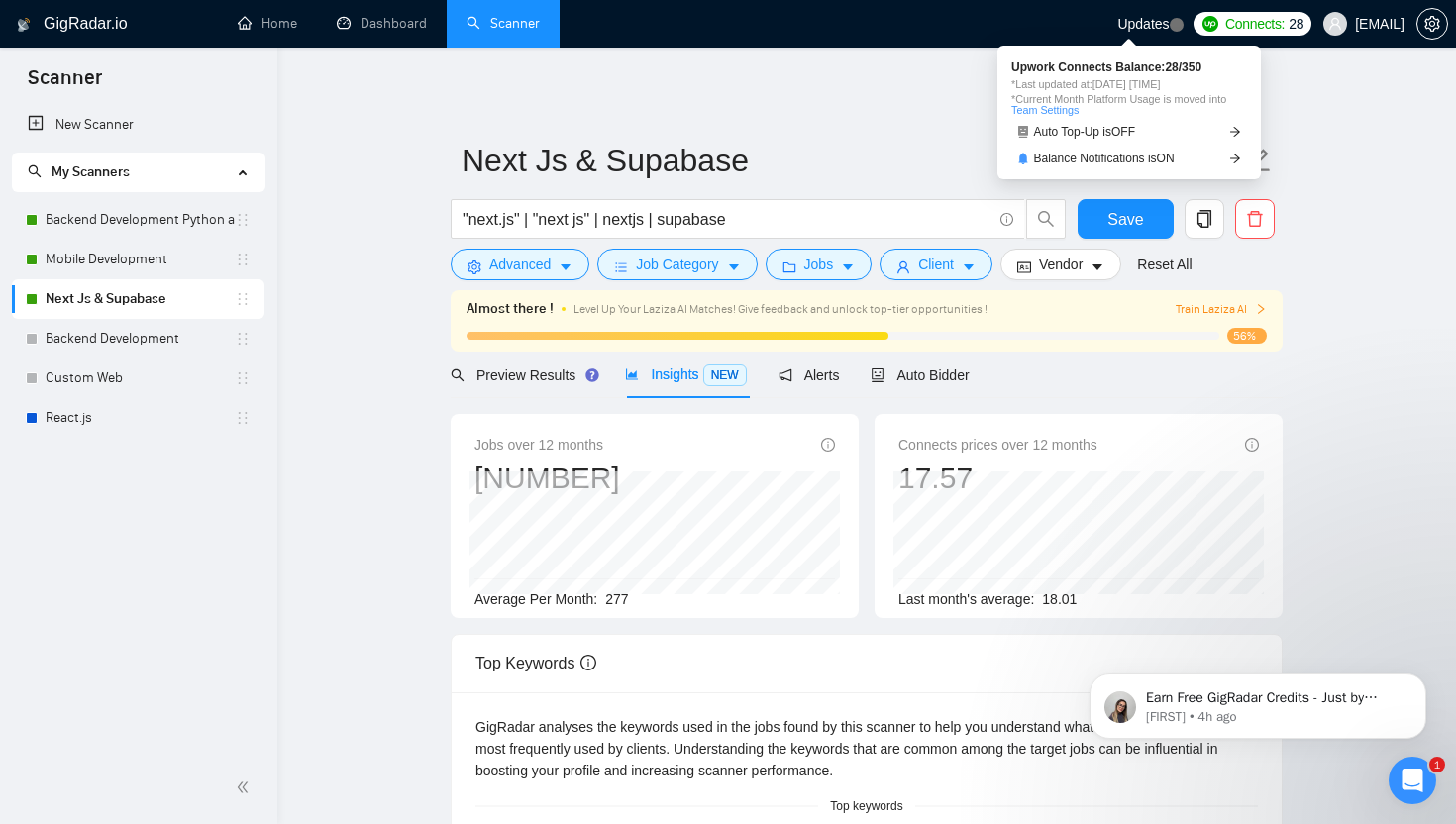 click on "Connects:" at bounding box center (1255, 24) 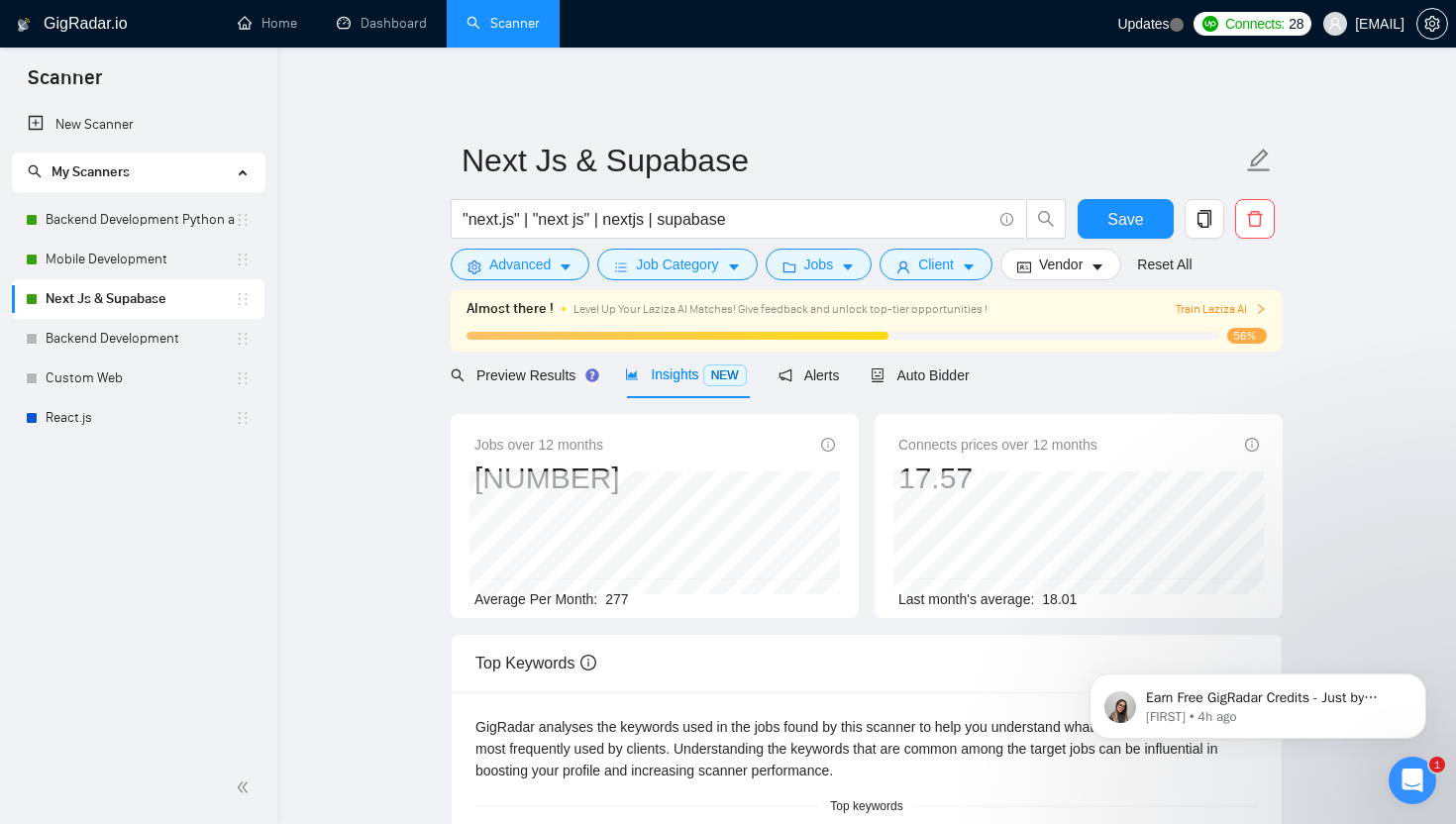 click on "Next Js & Supabase "next.js" | "next js" | nextjs | supabase Save Advanced   Job Category   Jobs   Client   Vendor   Reset All Almost there ! Level Up Your Laziza AI Matches! Give feedback and unlock top-tier opportunities ! Train Laziza AI [NUMBER]% Preview Results Insights NEW Alerts Auto Bidder Jobs over [NUMBER] months [NUMBER]   Average Per Month: [NUMBER] Connects prices over [NUMBER] months [NUMBER]   Last month's average: [NUMBER] Top Keywords GigRadar analyses the keywords used in the jobs found by this scanner to help you understand what kind of keywords are most frequently used by clients. Understanding the keywords that are common among the target jobs can be influential in boosting your profile and increasing scanner performance. Top keywords Full Stack Development   +[NUMBER] % JavaScript   +[NUMBER] % React   [NUMBER] % Node.js   +[NUMBER] % Next.js   -[NUMBER] % Web Development   +[NUMBER] % CSS   +[NUMBER] % Front-End Development   -[NUMBER] % API   +[NUMBER] % TypeScript   -[NUMBER] % HTML   +[NUMBER] % Web Application   -[NUMBER] % Supabase   -[NUMBER] % Python   %" at bounding box center (867, 759) 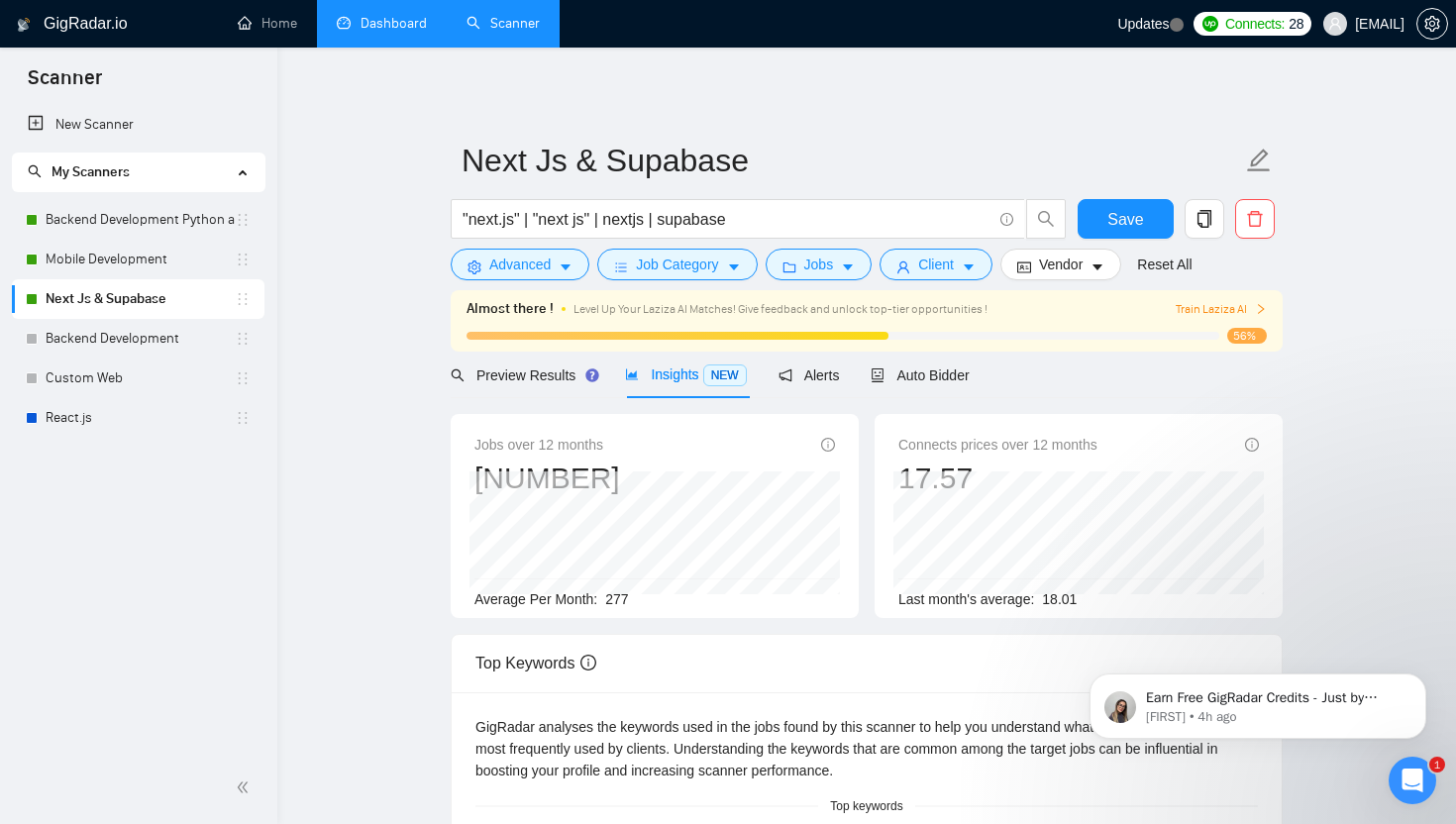 click on "Dashboard" at bounding box center (381, 23) 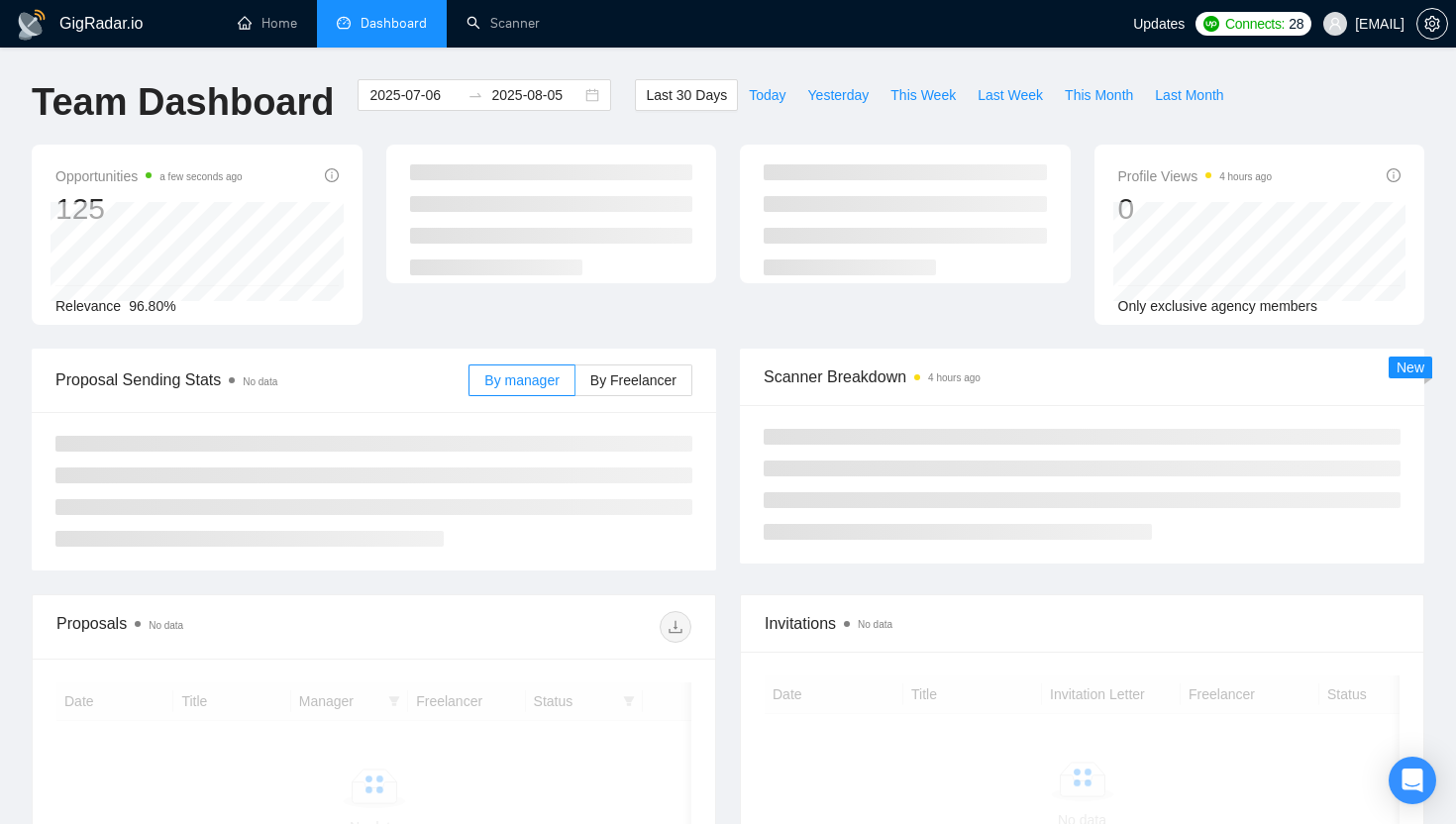 scroll, scrollTop: 0, scrollLeft: 0, axis: both 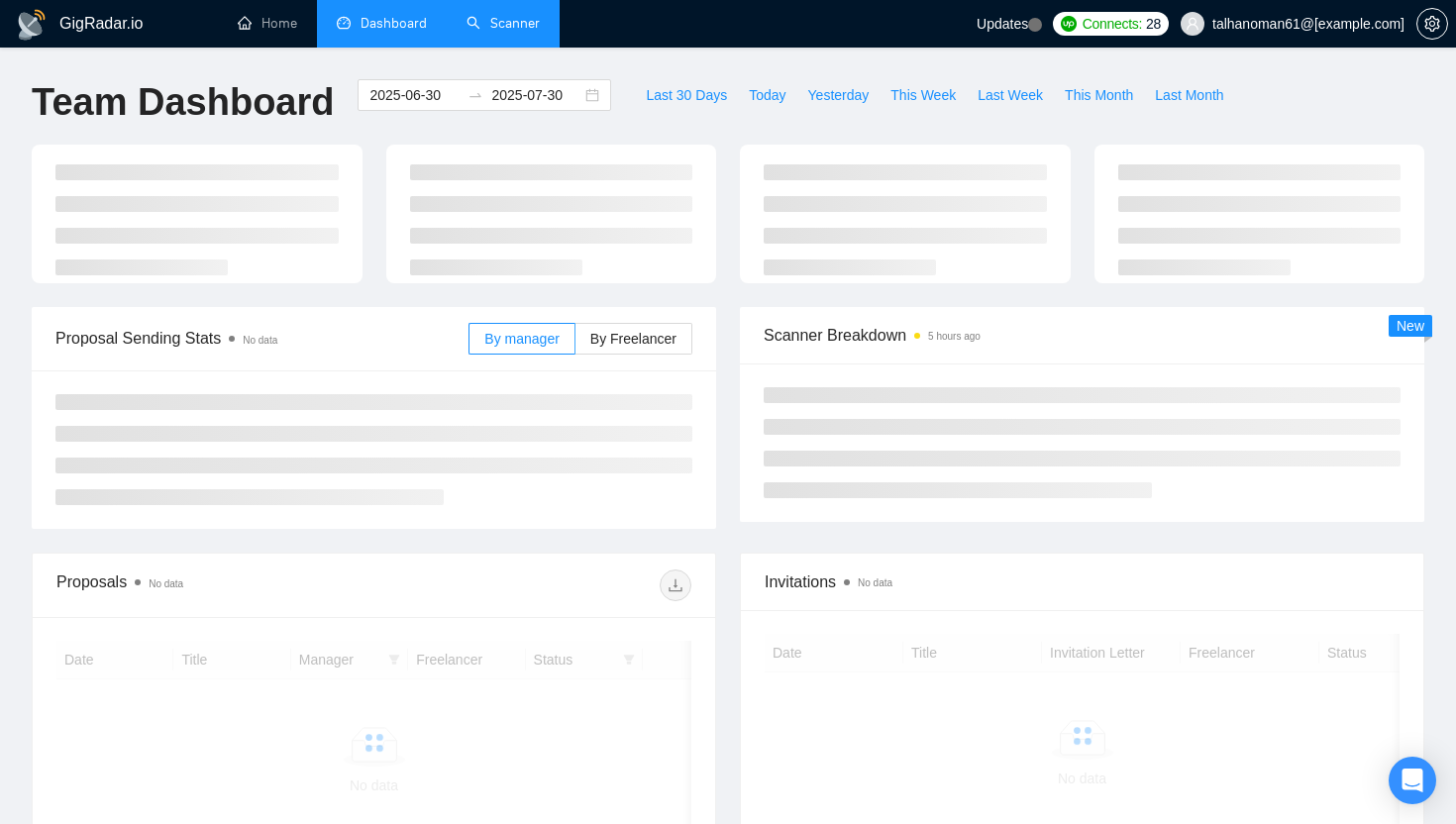 click on "Scanner" at bounding box center [503, 23] 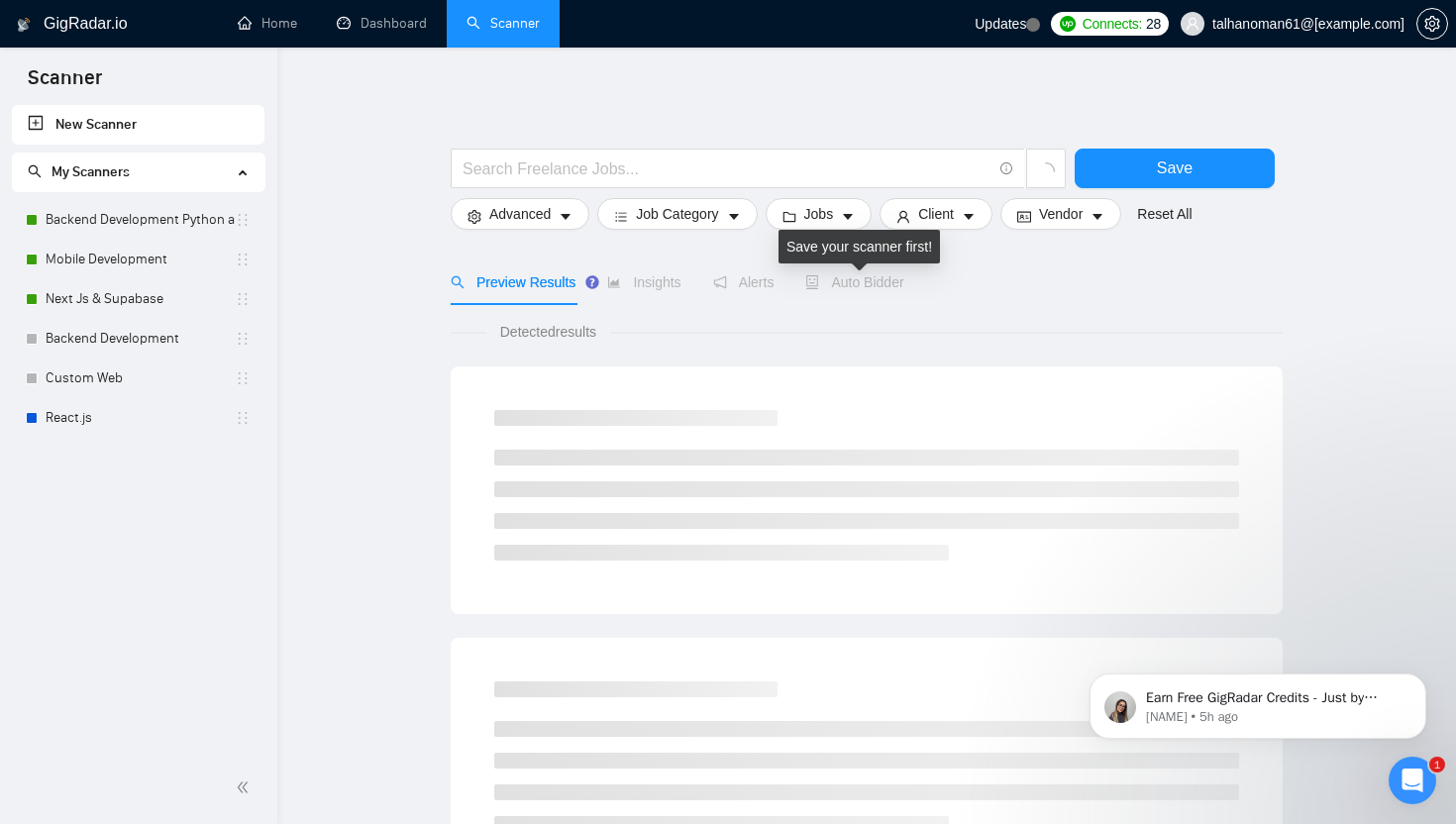 scroll, scrollTop: 0, scrollLeft: 0, axis: both 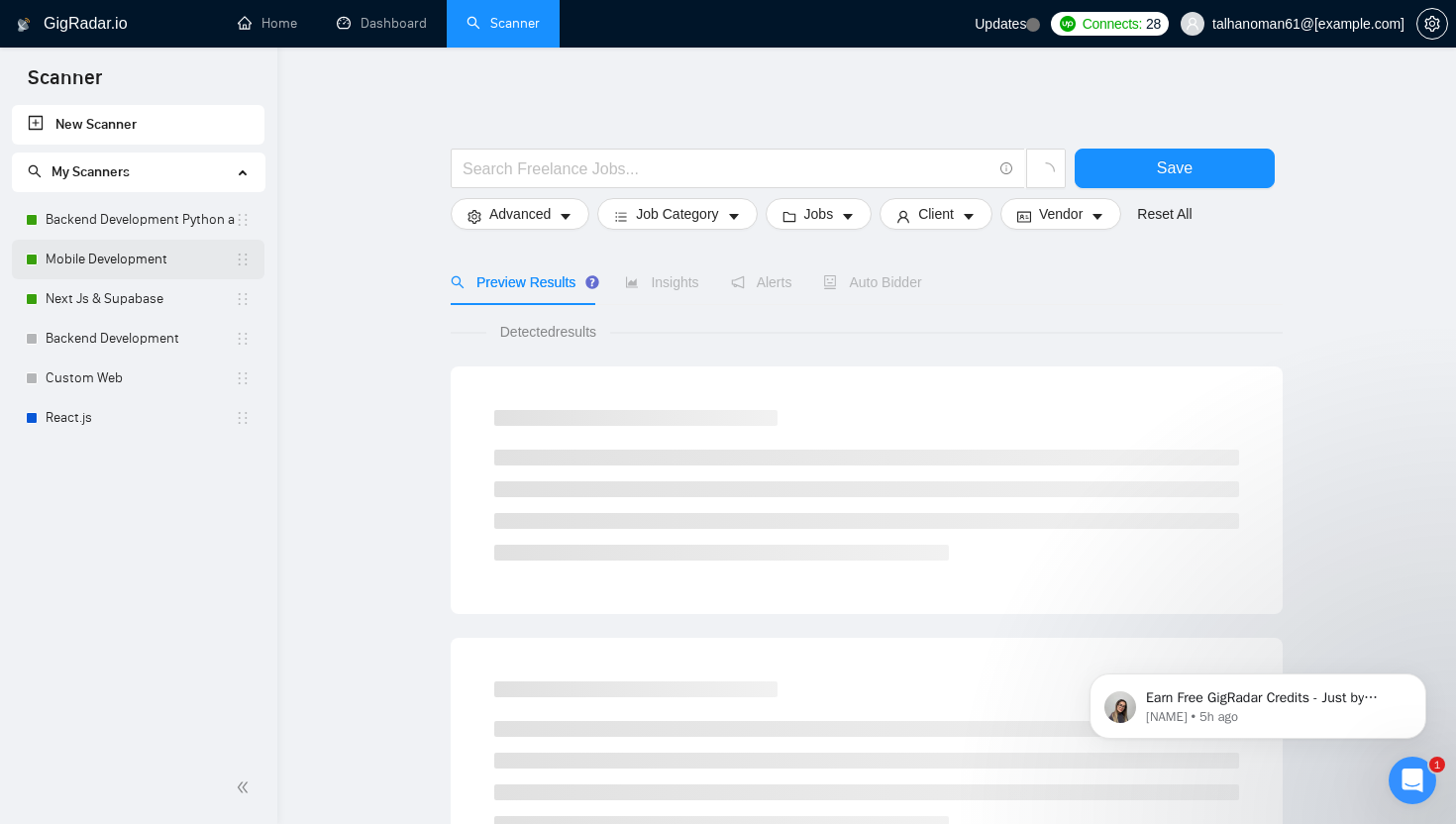 click on "Mobile Development" at bounding box center [140, 259] 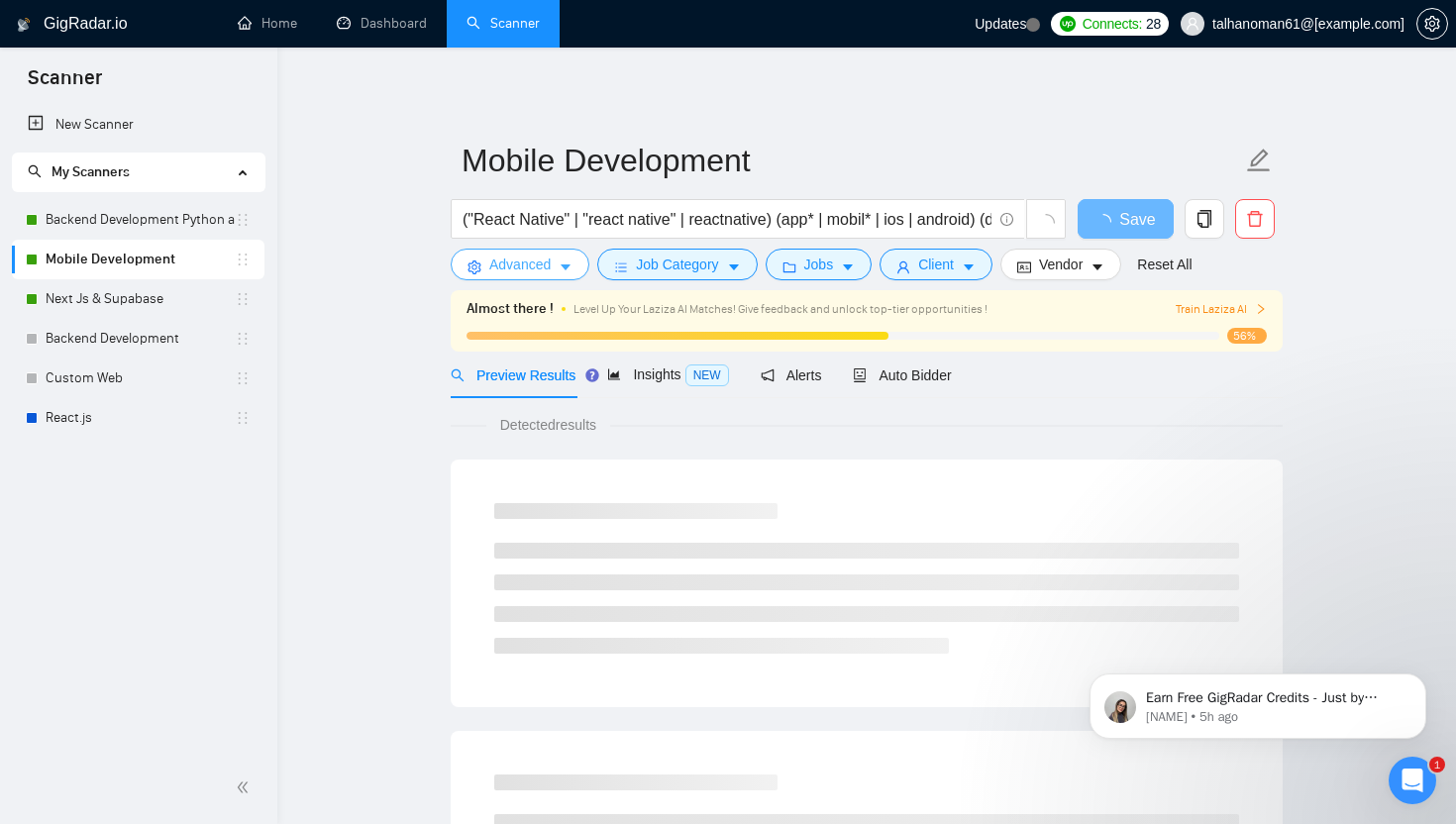 click on "Advanced" at bounding box center [520, 264] 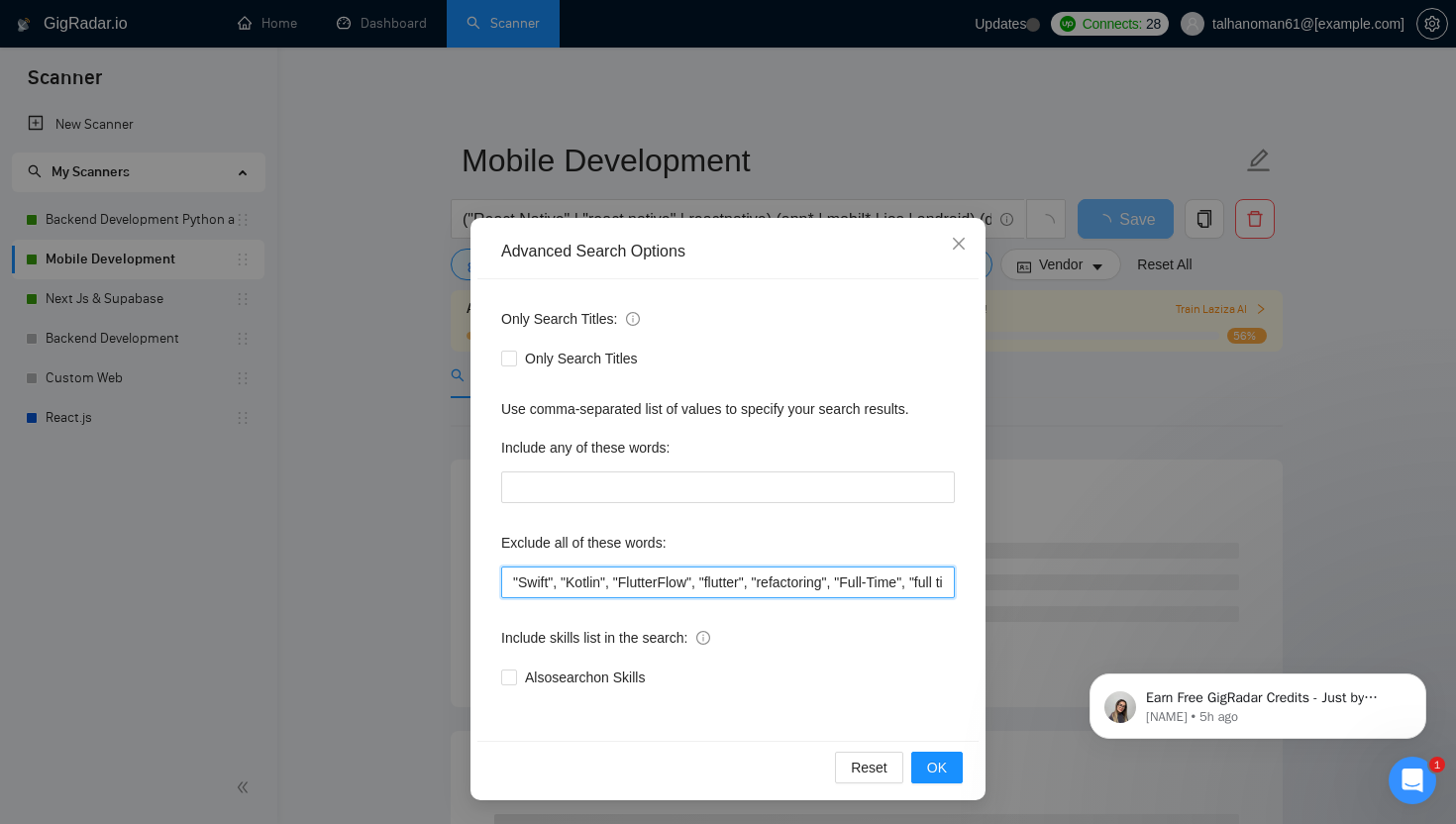 click on ""Swift", "Kotlin", "FlutterFlow", "flutter", "refactoring", "Full-Time", "full time" , "this job is not open to teams", "this job is not open to agency", "this job is not open to companies", "NO AGENCY", "Freelancers Only", "NOT AGENCY", "no agency", "no agencies", "individual only", "freelancers only", "No Agencies!", "independent contractors only", "***Freelancers Only," "/Freelancers Only", ".Freelancers Only", ",Freelancers Only.", "Smart Contracts", "smart contracts", "Smart contract", "on-site", "on site"" at bounding box center (728, 582) 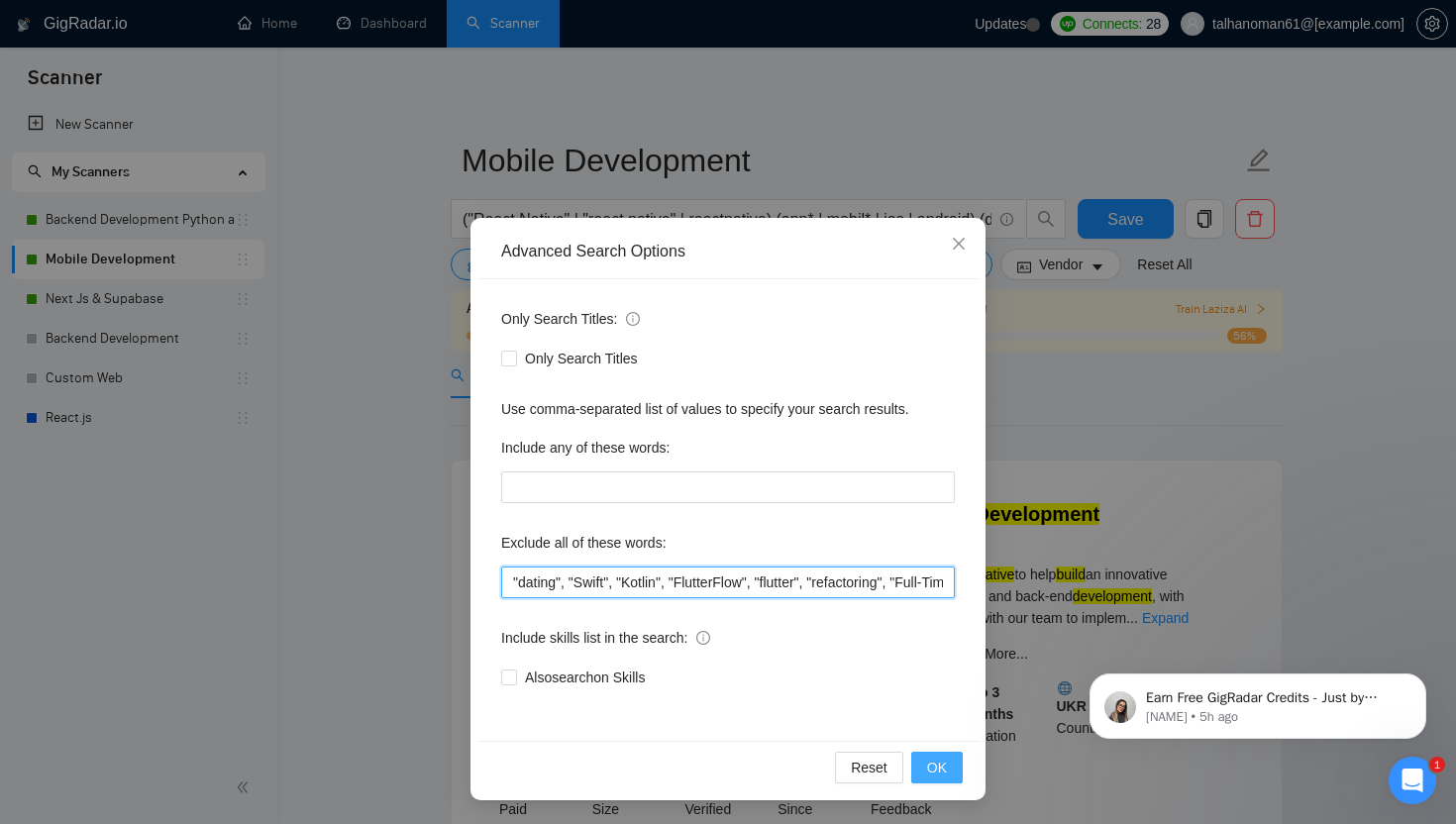 type on ""dating", "Swift", "Kotlin", "FlutterFlow", "flutter", "refactoring", "Full-Time", "full time" , "this job is not open to teams", "this job is not open to agency", "this job is not open to companies", "NO AGENCY", "Freelancers Only", "NOT AGENCY", "no agency", "no agencies", "individual only", "freelancers only", "No Agencies!", "independent contractors only", "***Freelancers Only," "/Freelancers Only", ".Freelancers Only", ",Freelancers Only.", "Smart Contracts", "smart contracts", "Smart contract", "on-site", "on site"" 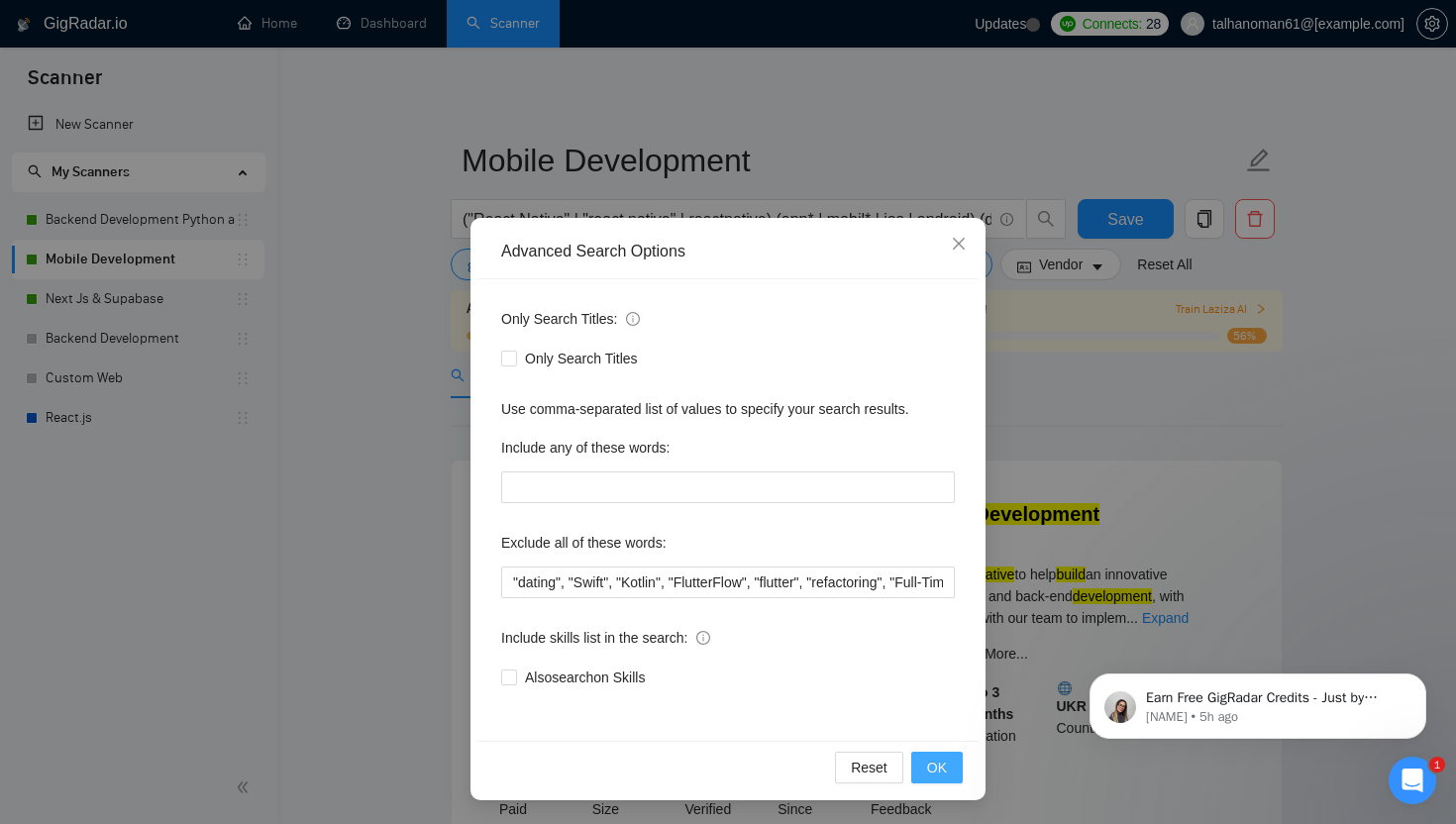 click on "OK" at bounding box center [937, 768] 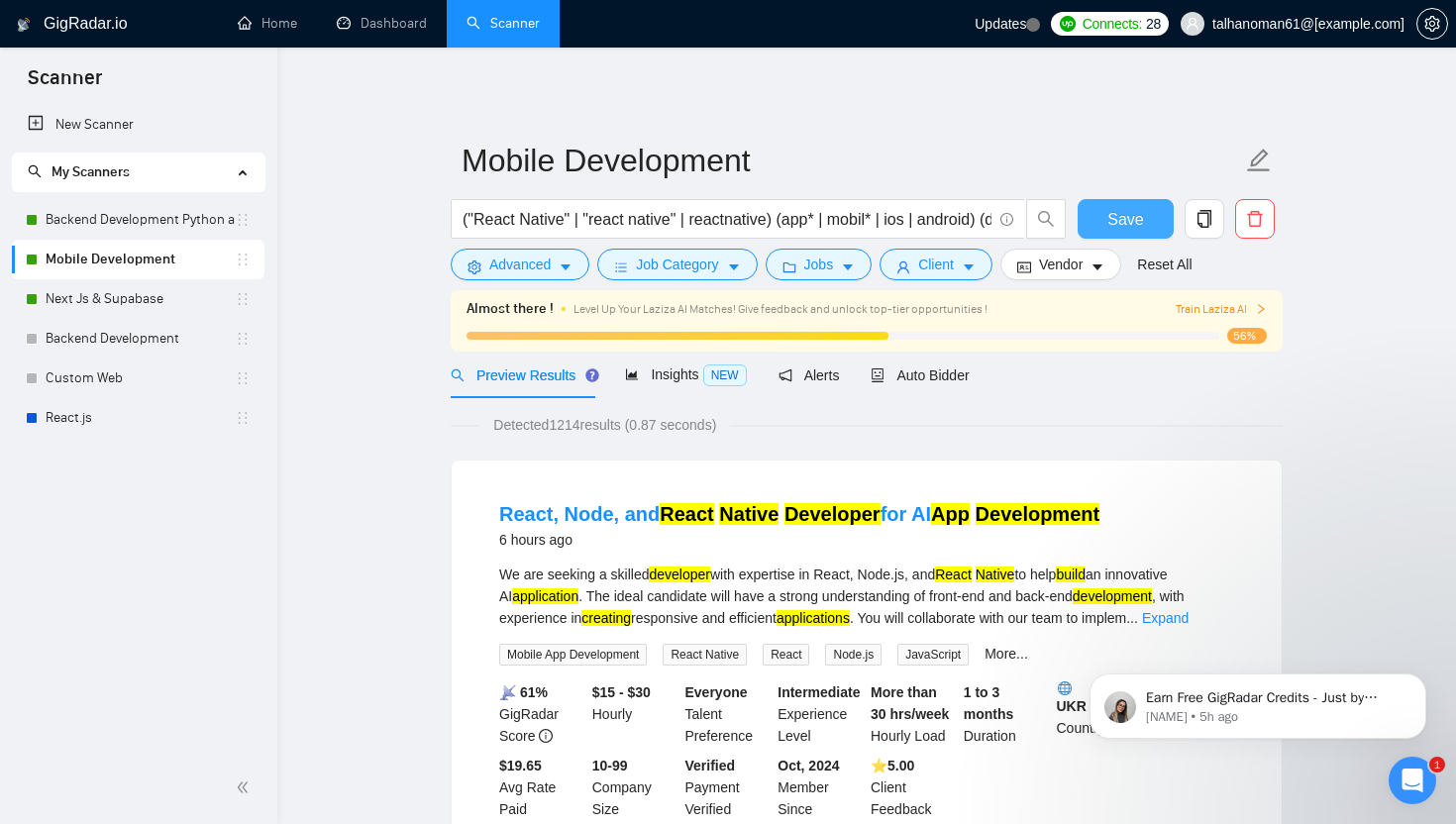 click on "Save" at bounding box center (1125, 219) 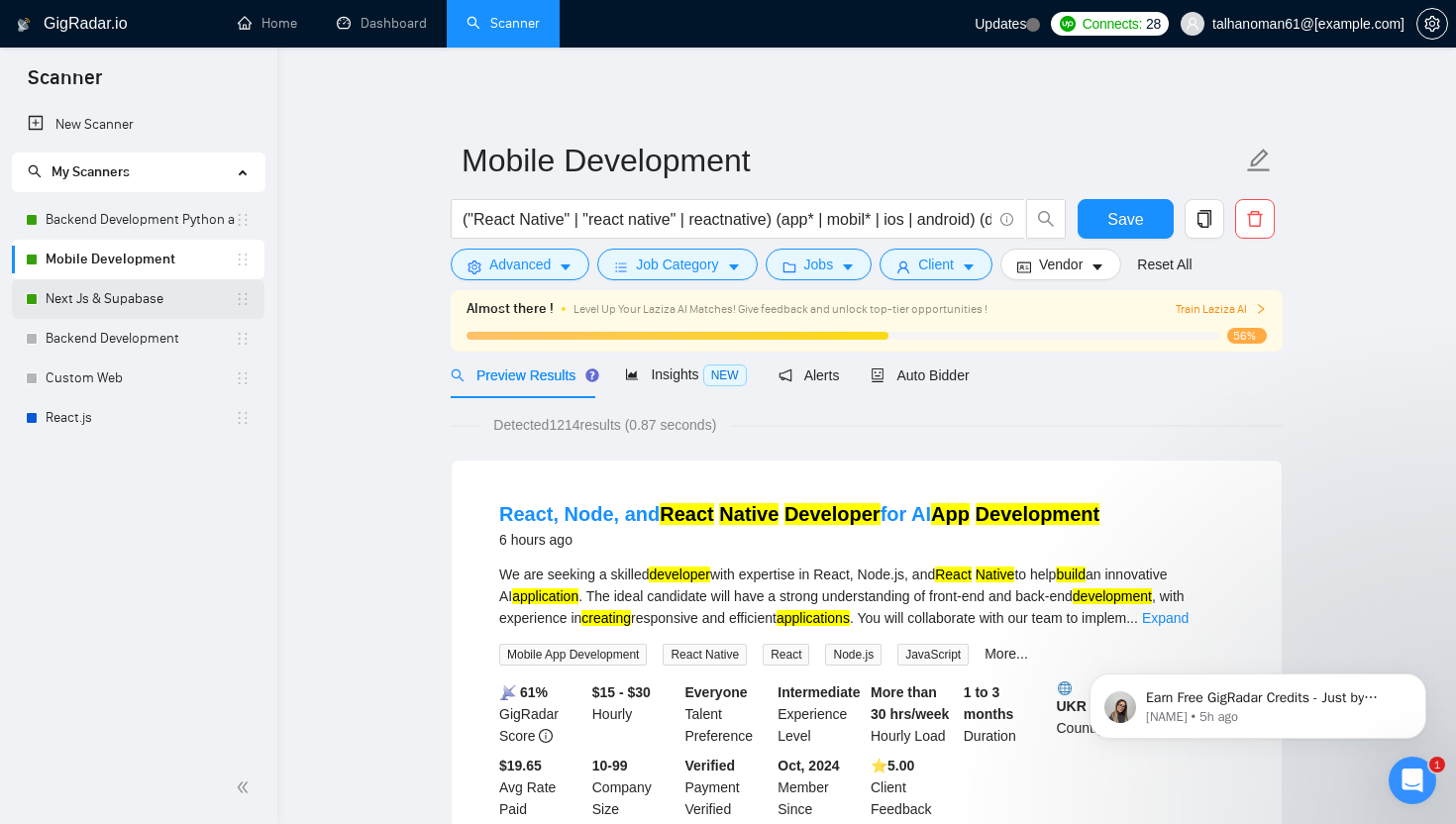 click on "Next Js & Supabase" at bounding box center [140, 299] 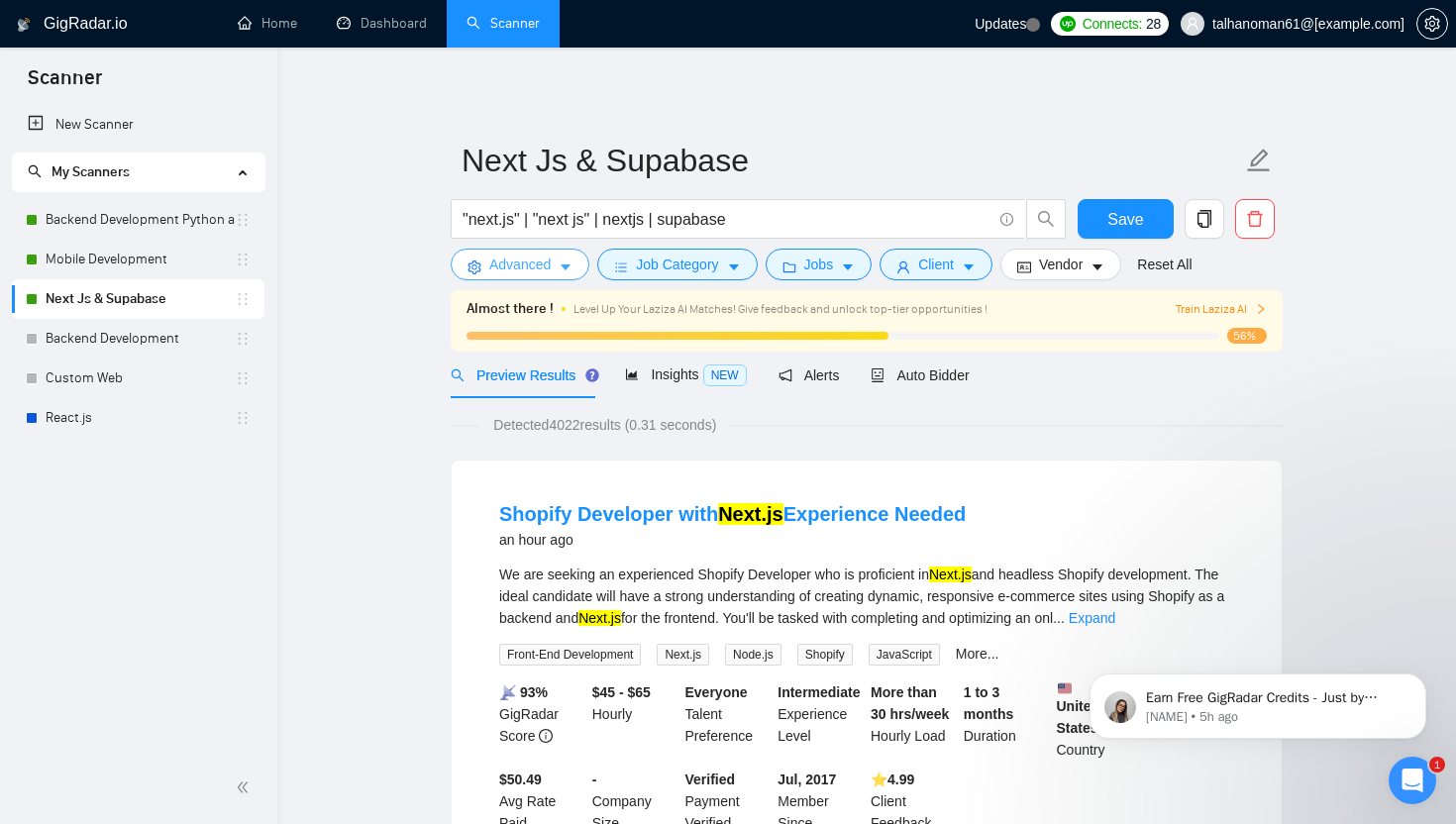 click on "Advanced" at bounding box center (520, 264) 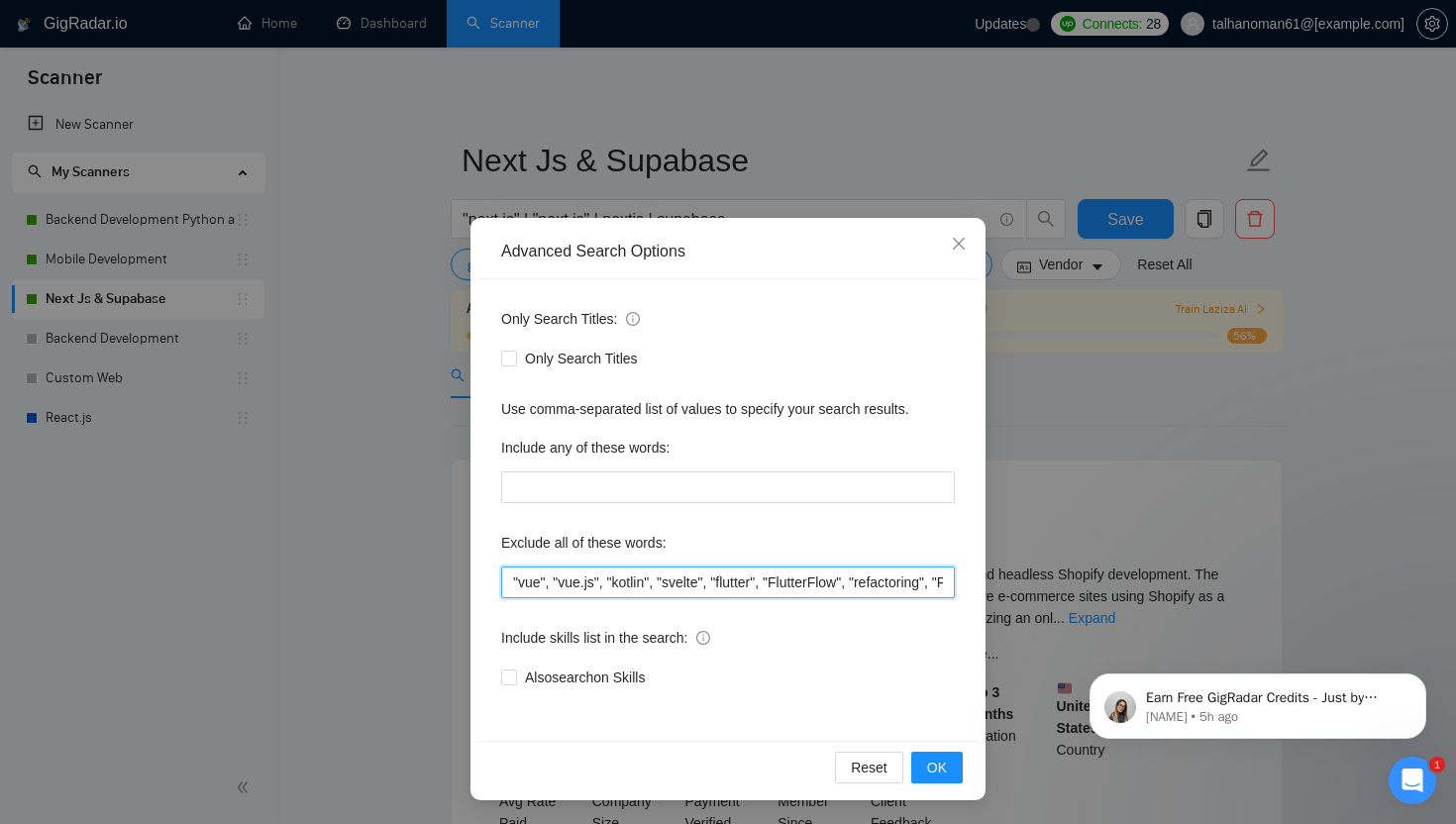 click on ""vue", "vue.js", "kotlin", "svelte", "flutter", "FlutterFlow", "refactoring", "Full-Time", "full time" , "this job is not open to teams", "this job is not open to agency", "this job is not open to companies", "NO AGENCY", "Freelancers Only", "NOT AGENCY", "no agency", "no agencies", "individual only", "freelancers only", "No Agencies!", "independent contractors only", "***Freelancers Only," "/Freelancers Only", ".Freelancers Only", ",Freelancers Only.", "Smart Contracts", "smart contracts", "Smart contract", "on-site", "on site"" at bounding box center [728, 582] 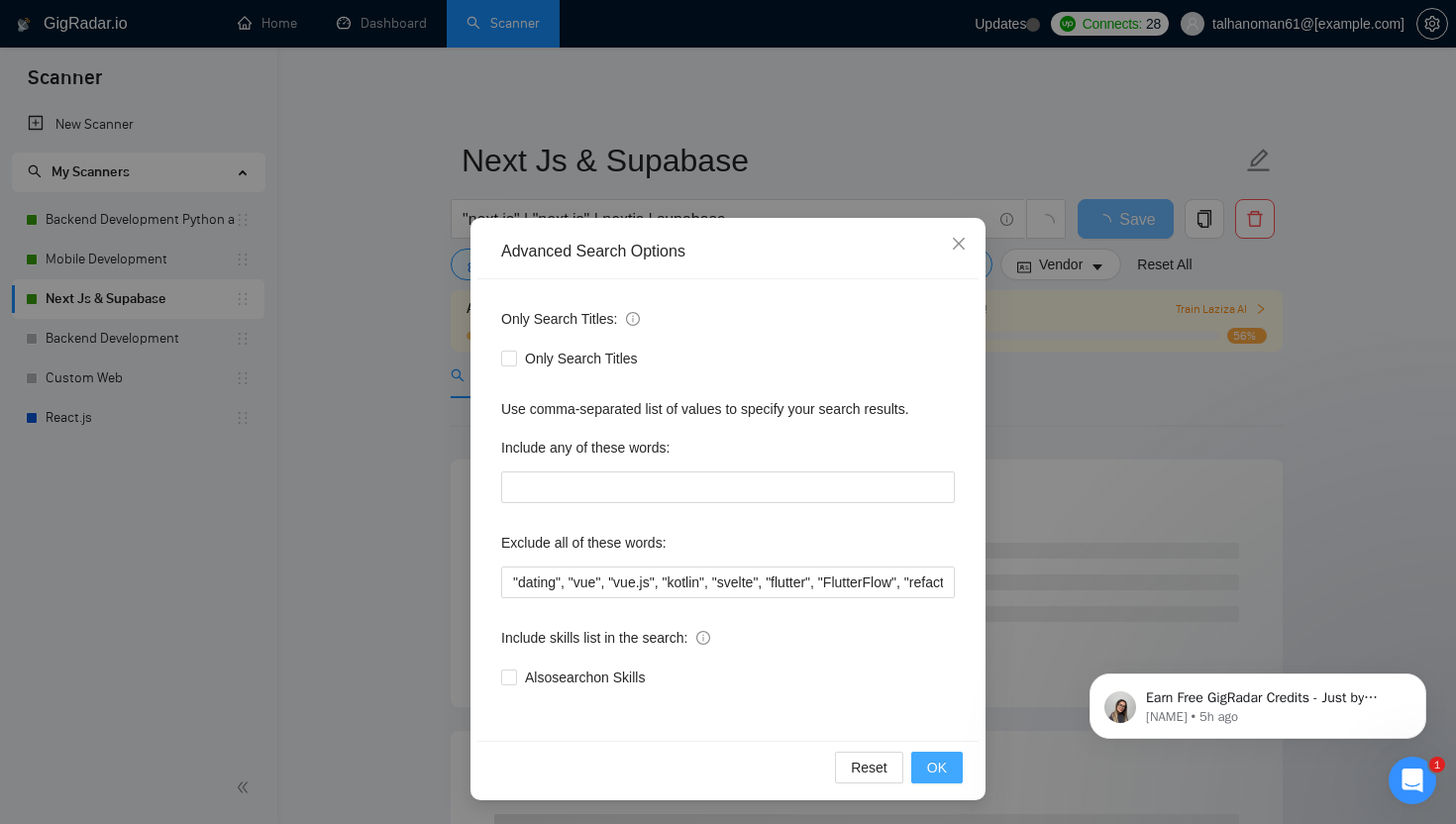 click on "OK" at bounding box center [937, 768] 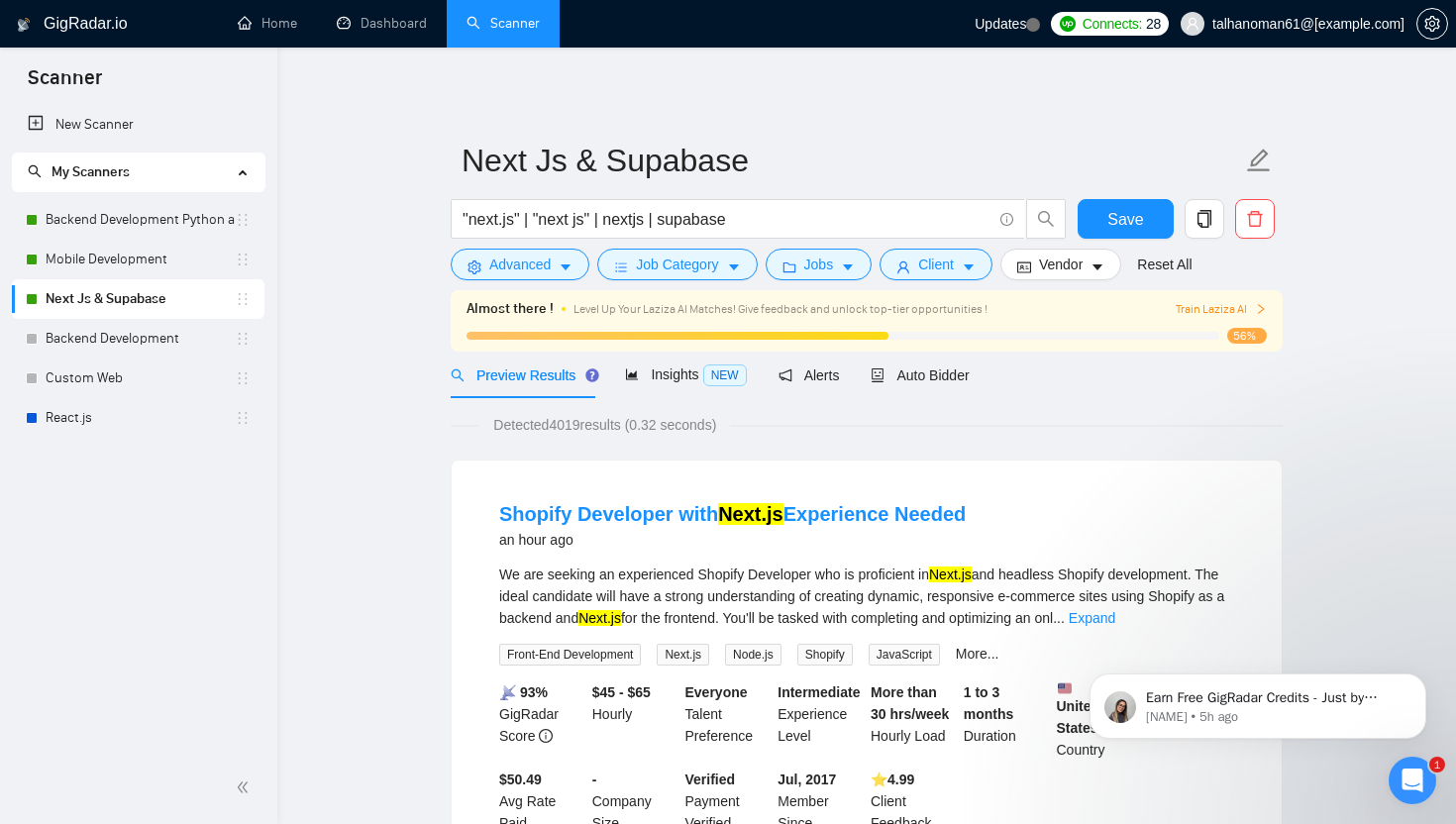click on "Next Js & Supabase "next.js" | "next js" | nextjs | supabase Save Advanced   Job Category   Jobs   Client   Vendor   Reset All" at bounding box center (867, 209) 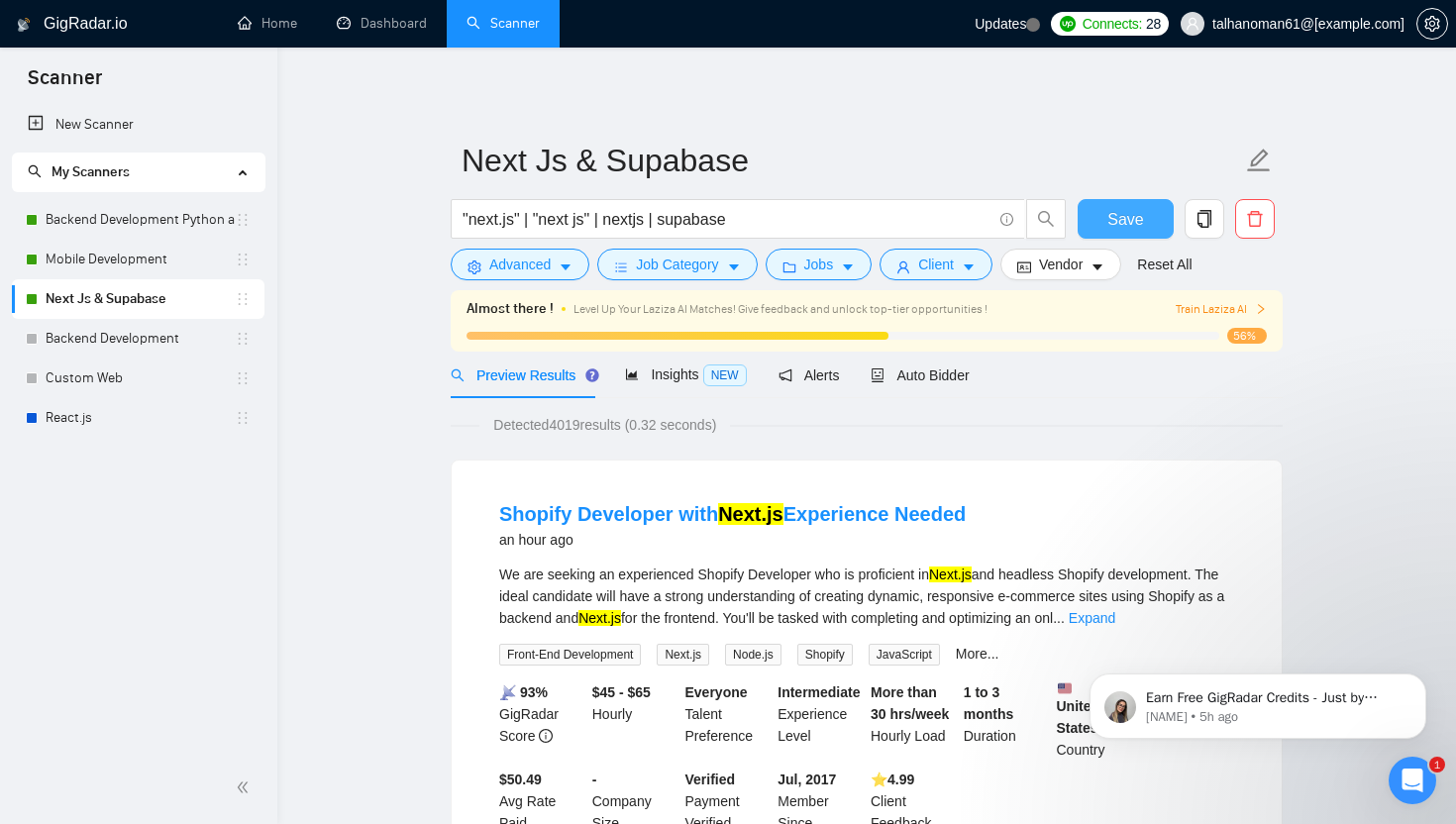 click on "Save" at bounding box center (1125, 219) 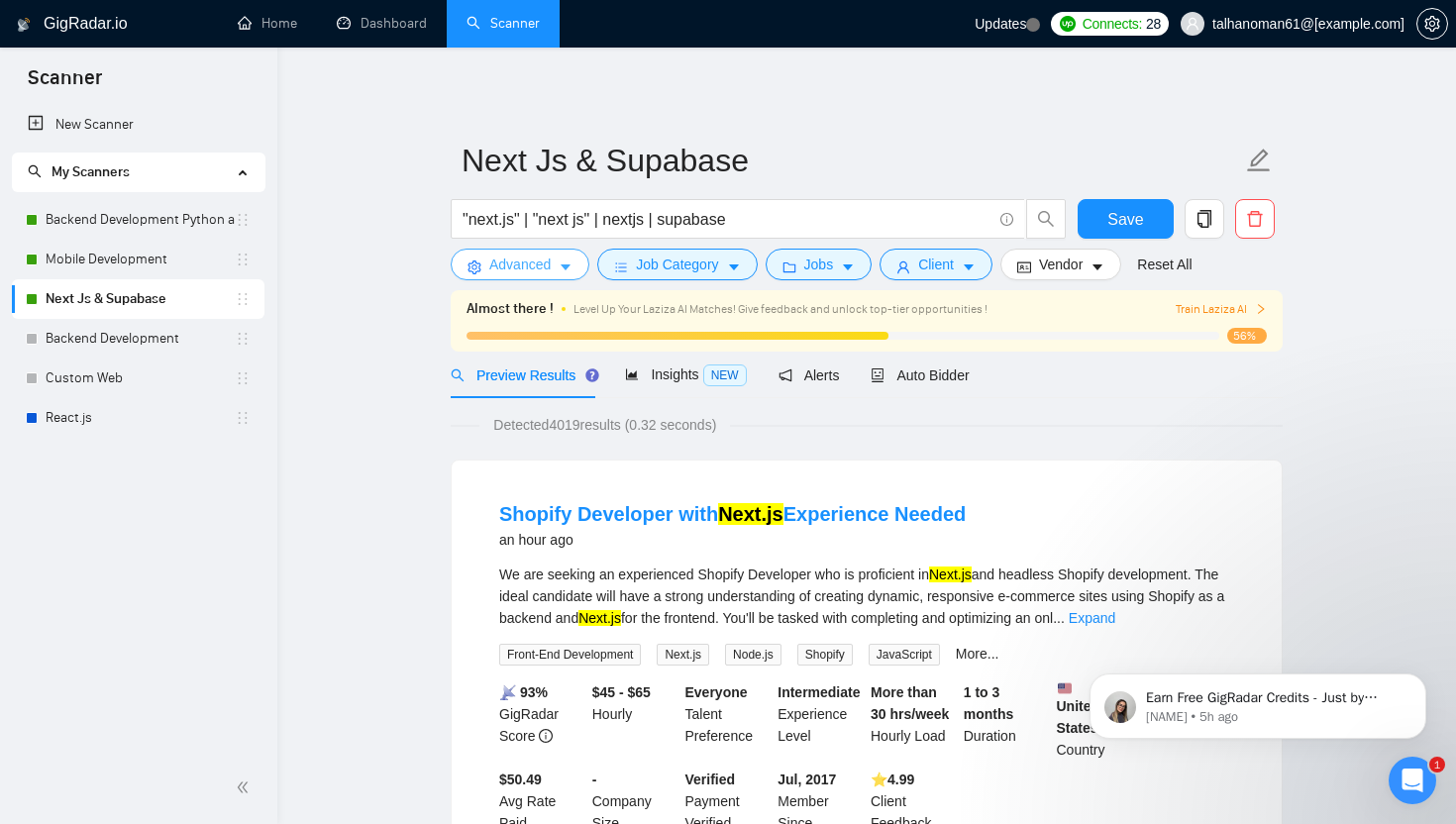 click on "Advanced" at bounding box center (520, 264) 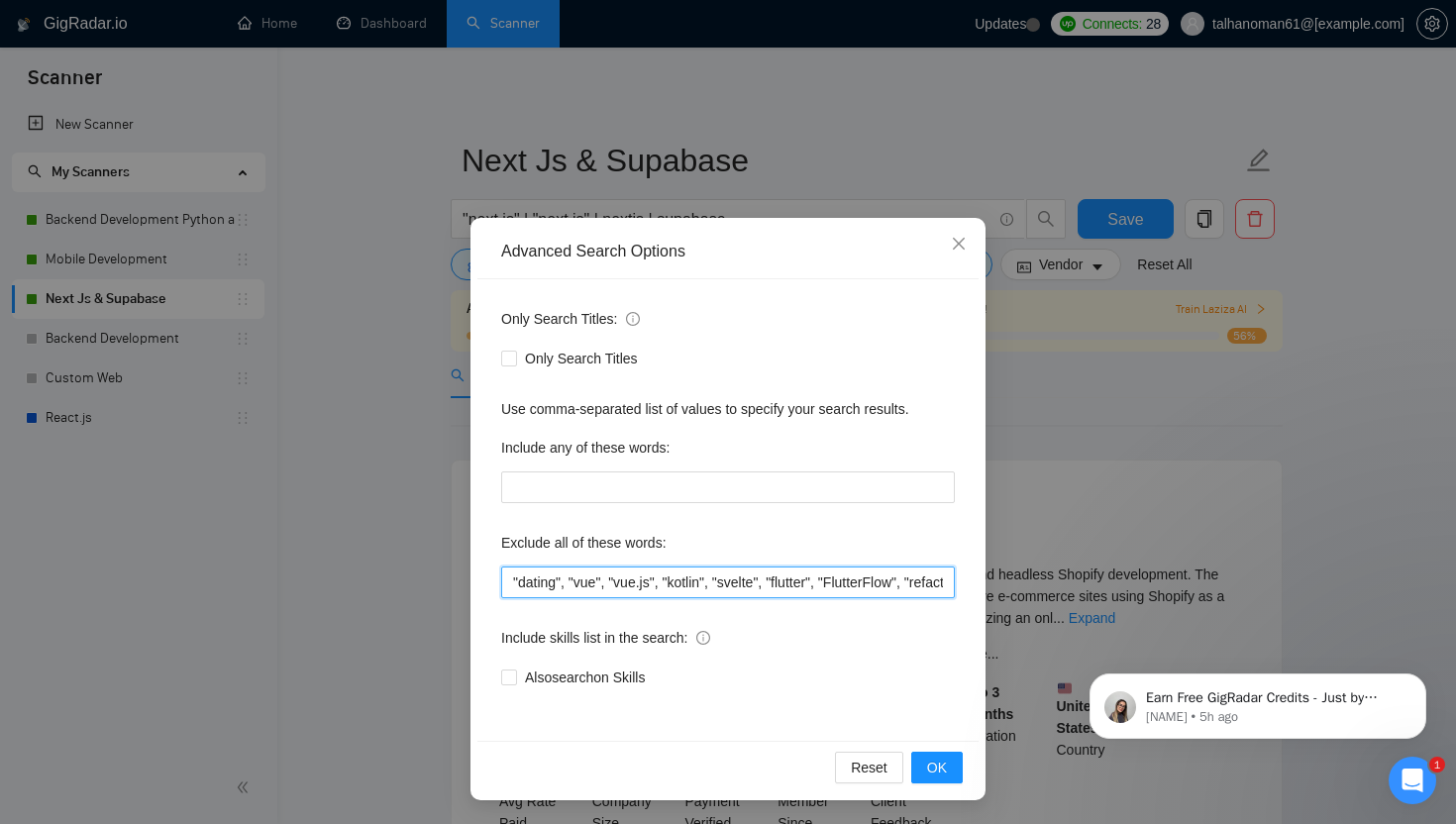 click on ""dating", "vue", "vue.js", "kotlin", "svelte", "flutter", "FlutterFlow", "refactoring", "Full-Time", "full time" , "this job is not open to teams", "this job is not open to agency", "this job is not open to companies", "NO AGENCY", "Freelancers Only", "NOT AGENCY", "no agency", "no agencies", "individual only", "freelancers only", "No Agencies!", "independent contractors only", "***Freelancers Only," "/Freelancers Only", ".Freelancers Only", ",Freelancers Only.", "Smart Contracts", "smart contracts", "Smart contract", "on-site", "on site"" at bounding box center [728, 582] 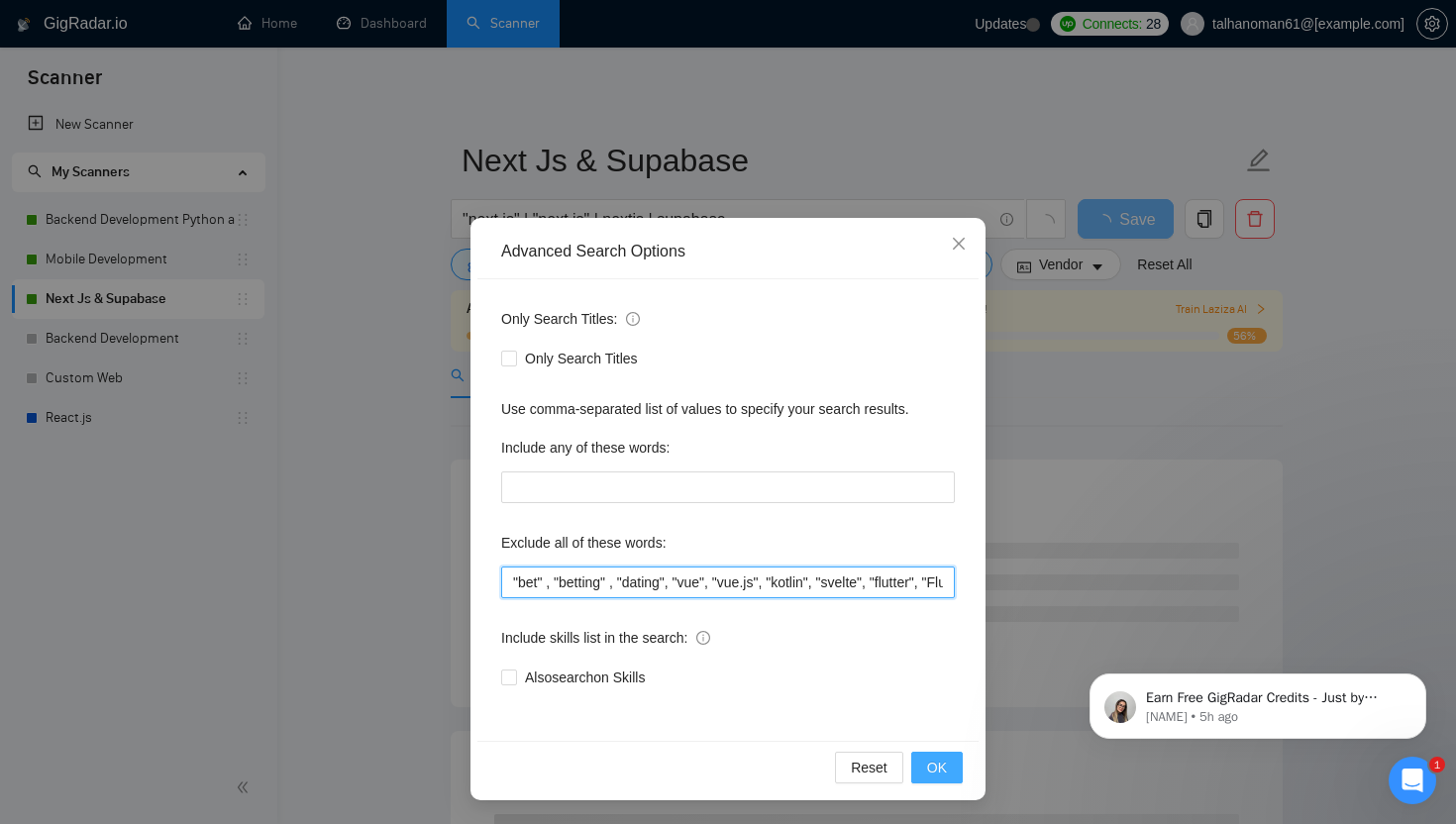 type on ""bet" , "betting" , "dating", "vue", "vue.js", "kotlin", "svelte", "flutter", "FlutterFlow", "refactoring", "Full-Time", "full time" , "this job is not open to teams", "this job is not open to agency", "this job is not open to companies", "NO AGENCY", "Freelancers Only", "NOT AGENCY", "no agency", "no agencies", "individual only", "freelancers only", "No Agencies!", "independent contractors only", "***Freelancers Only," "/Freelancers Only", ".Freelancers Only", ",Freelancers Only.", "Smart Contracts", "smart contracts", "Smart contract", "on-site", "on site"" 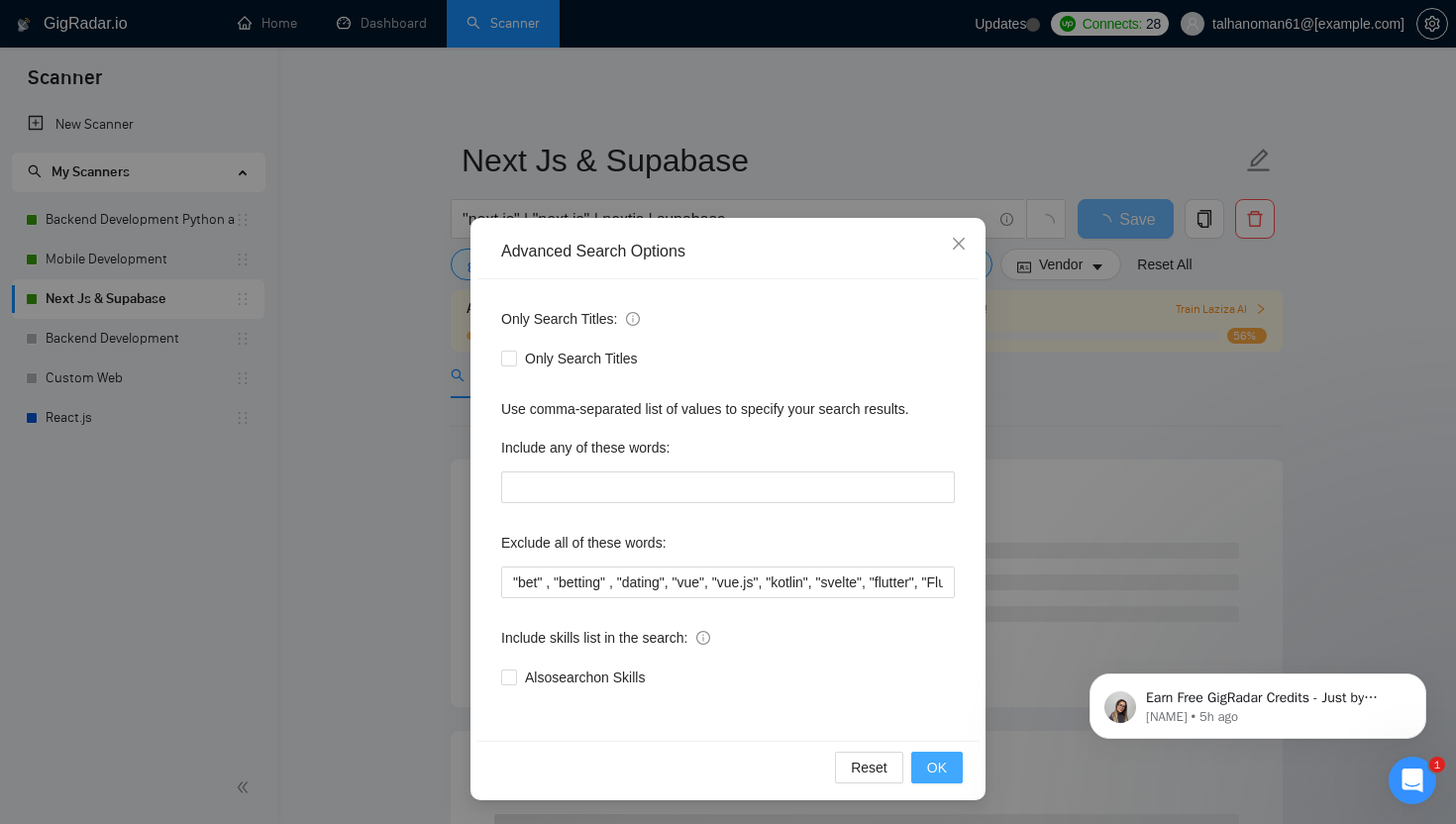 click on "OK" at bounding box center (937, 768) 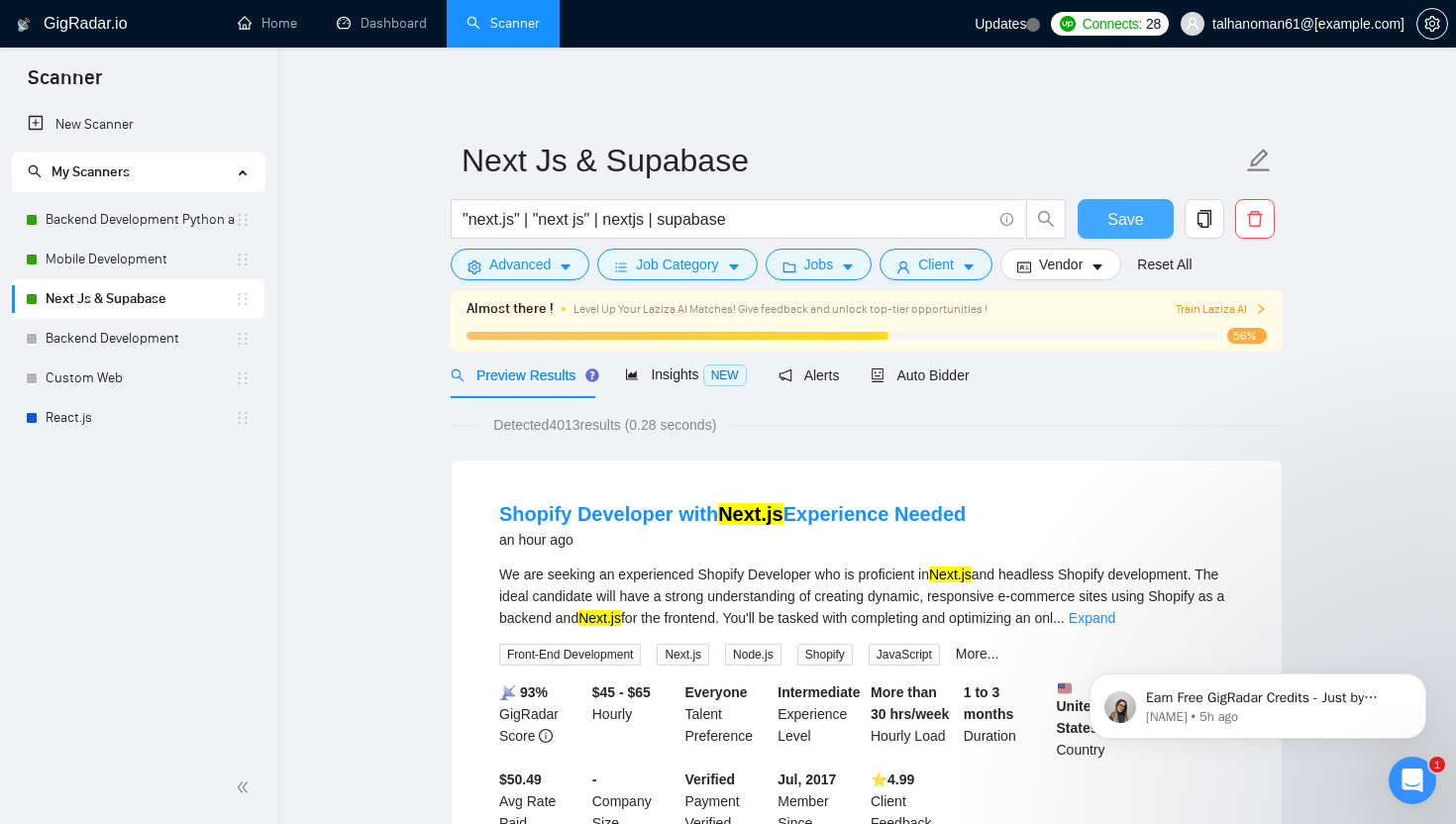 click on "Save" at bounding box center [1125, 219] 